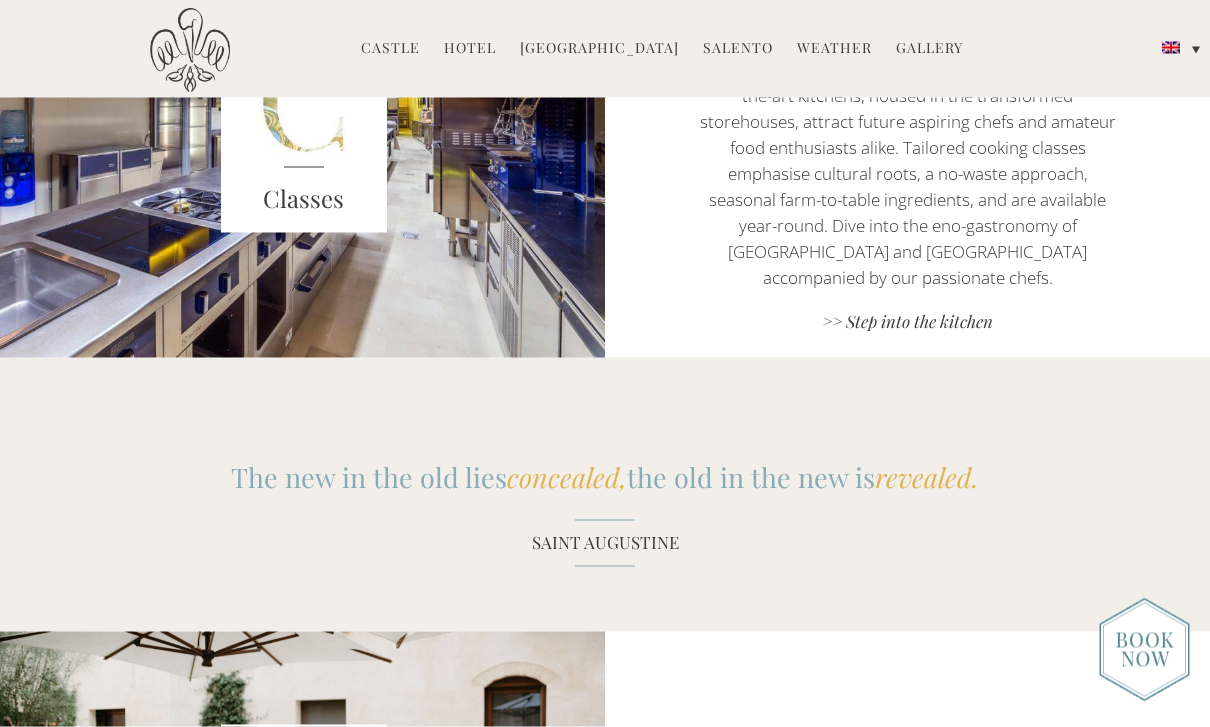 scroll, scrollTop: 1924, scrollLeft: 0, axis: vertical 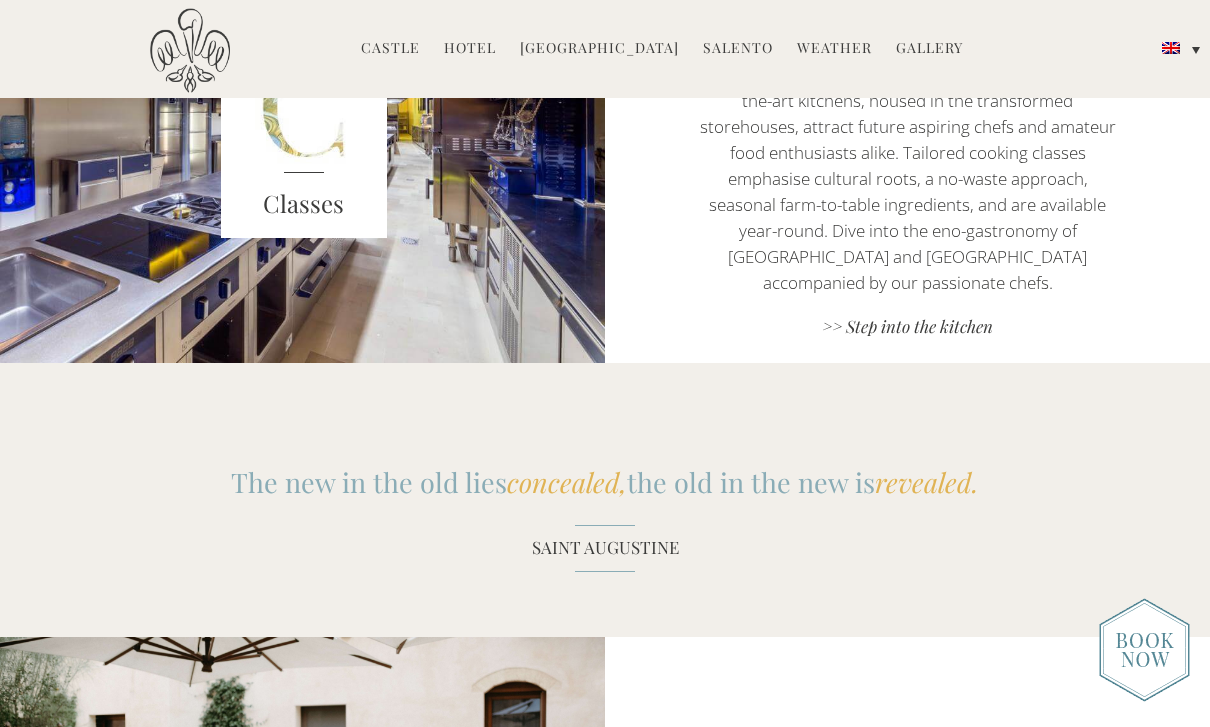 click on "Hotel" at bounding box center (470, 49) 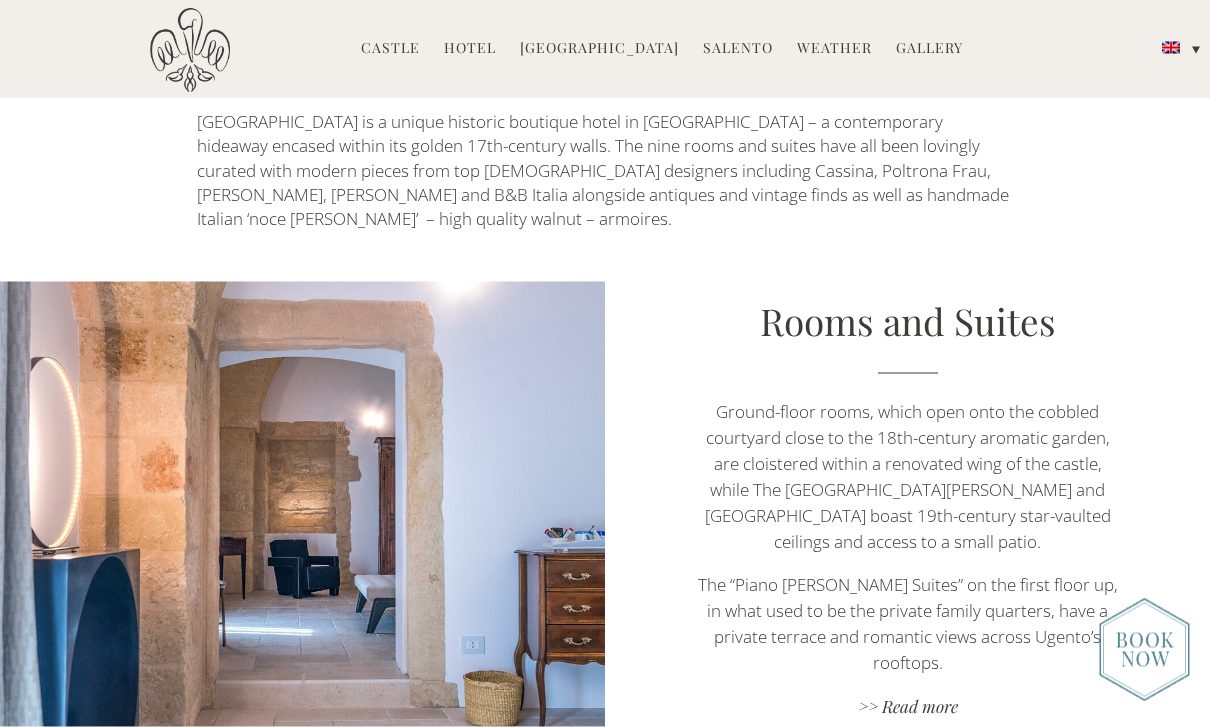 scroll, scrollTop: 1019, scrollLeft: 0, axis: vertical 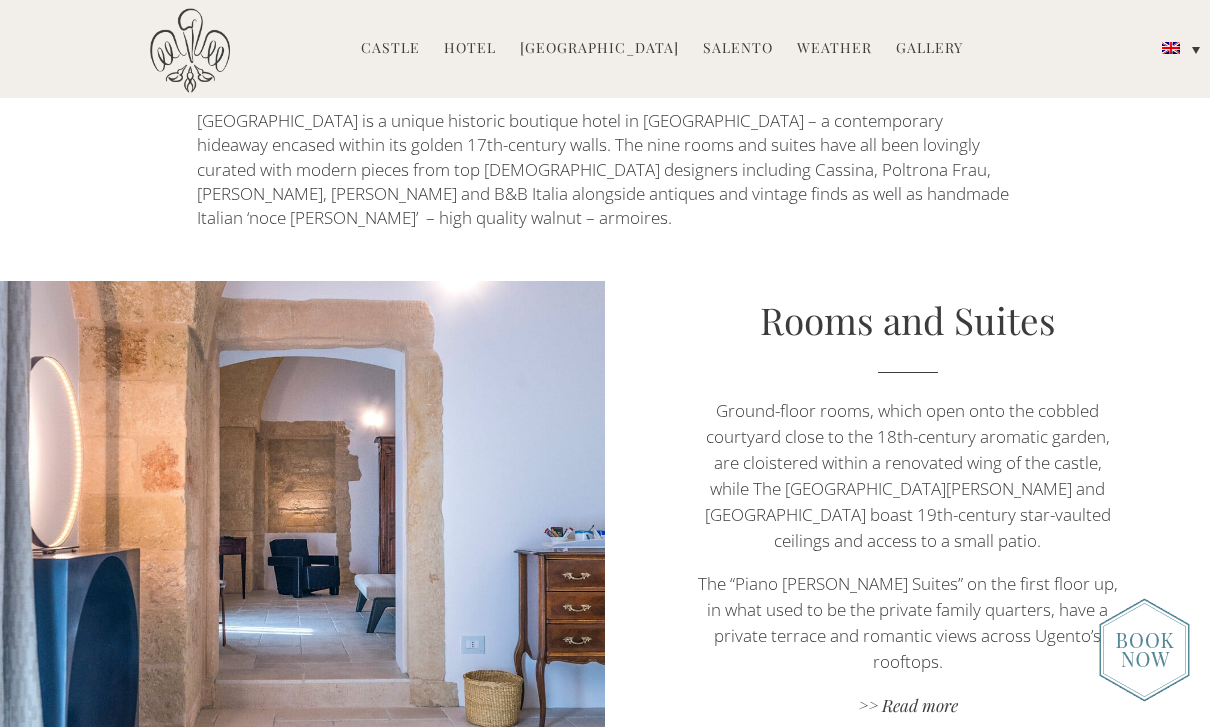 click on ">> Read more" at bounding box center (908, 707) 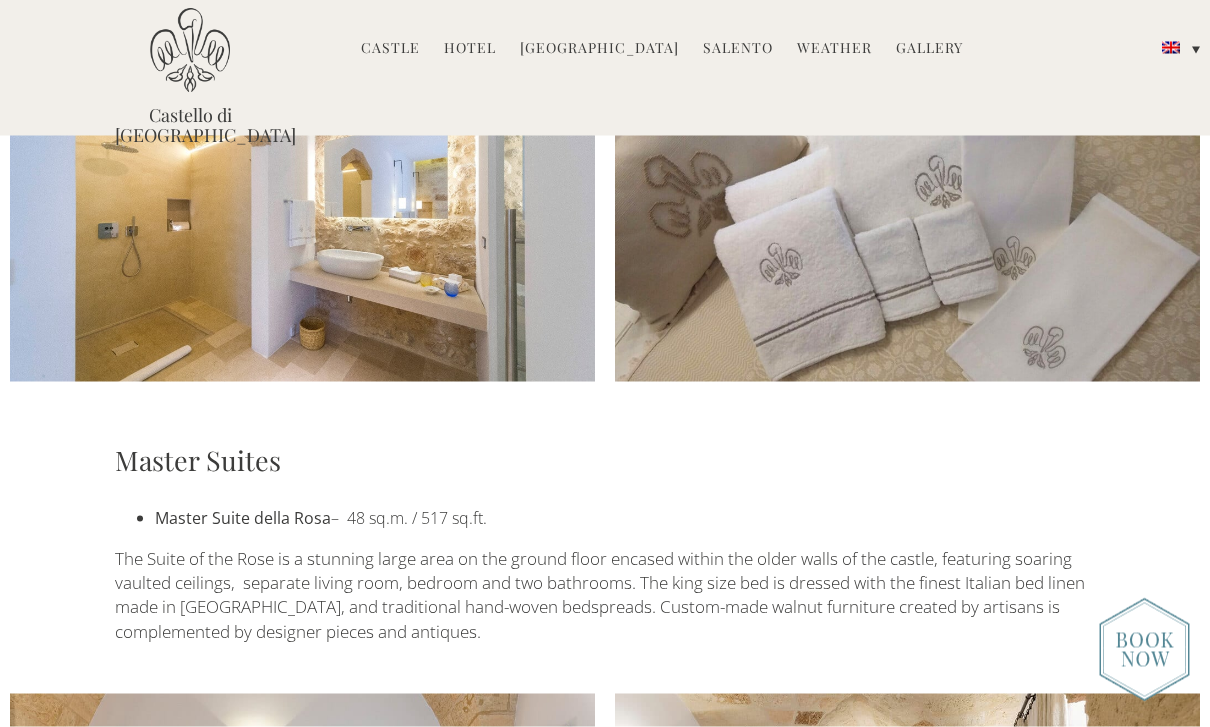 scroll, scrollTop: 2376, scrollLeft: 0, axis: vertical 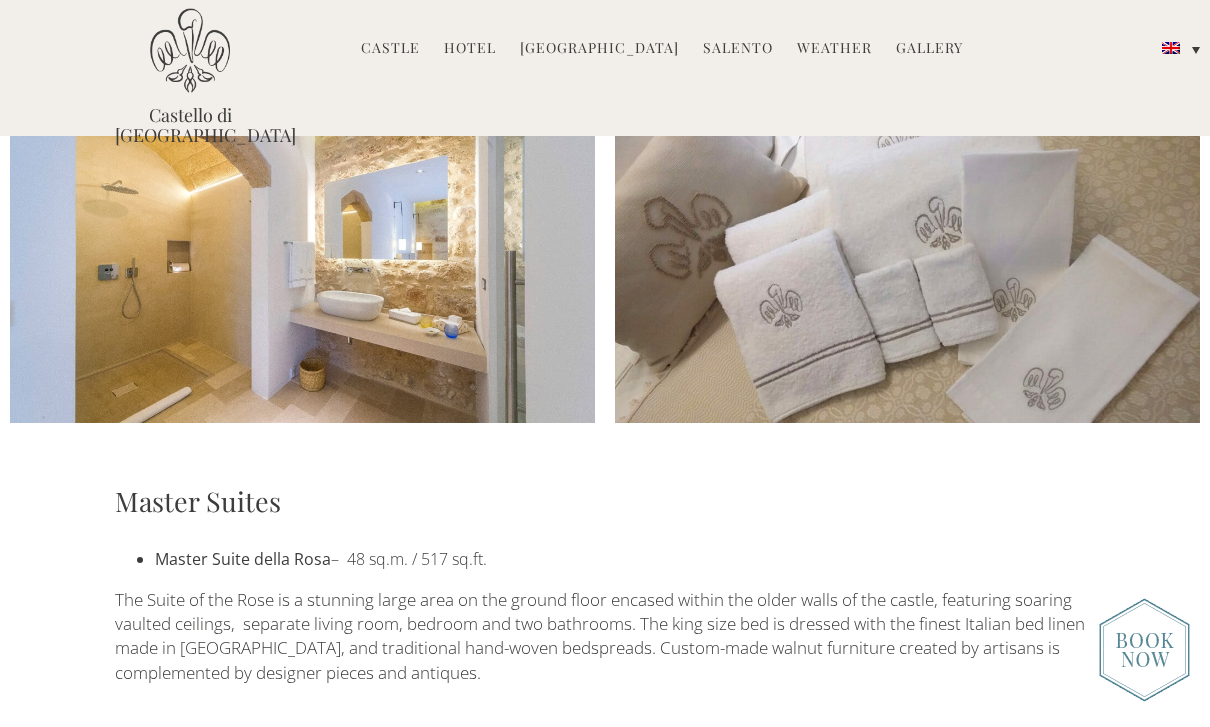 click on "Master Suites" at bounding box center [605, 501] 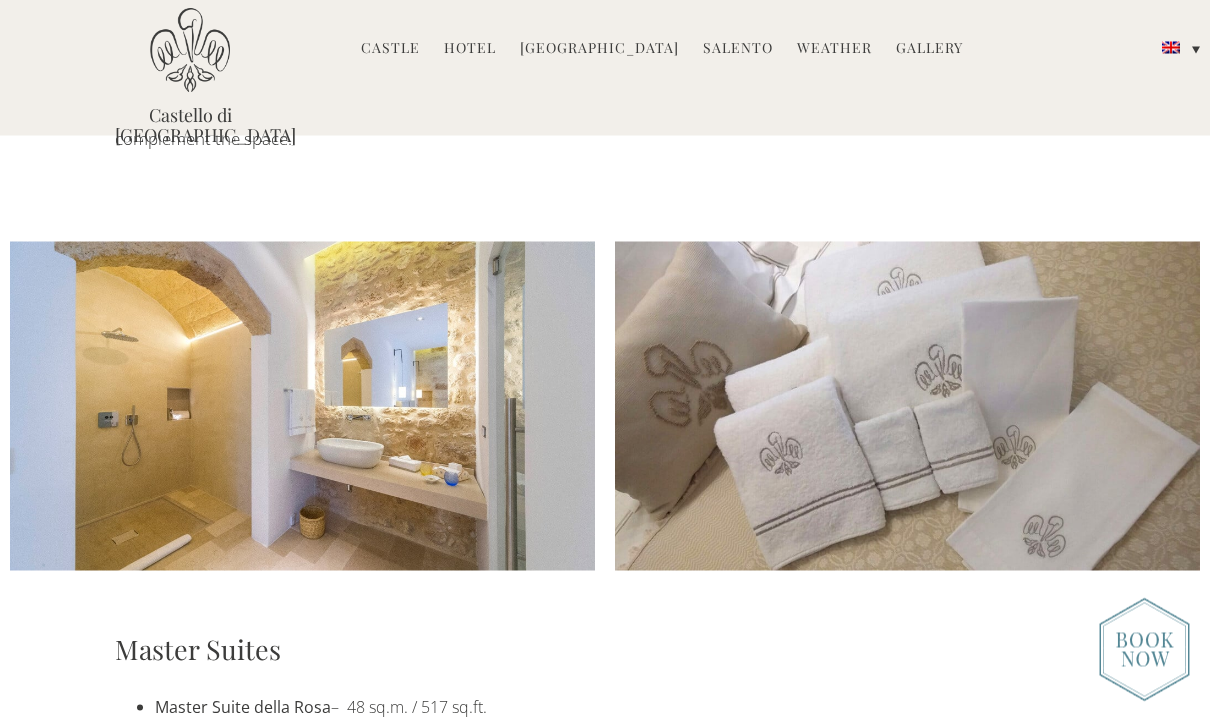 scroll, scrollTop: 2219, scrollLeft: 0, axis: vertical 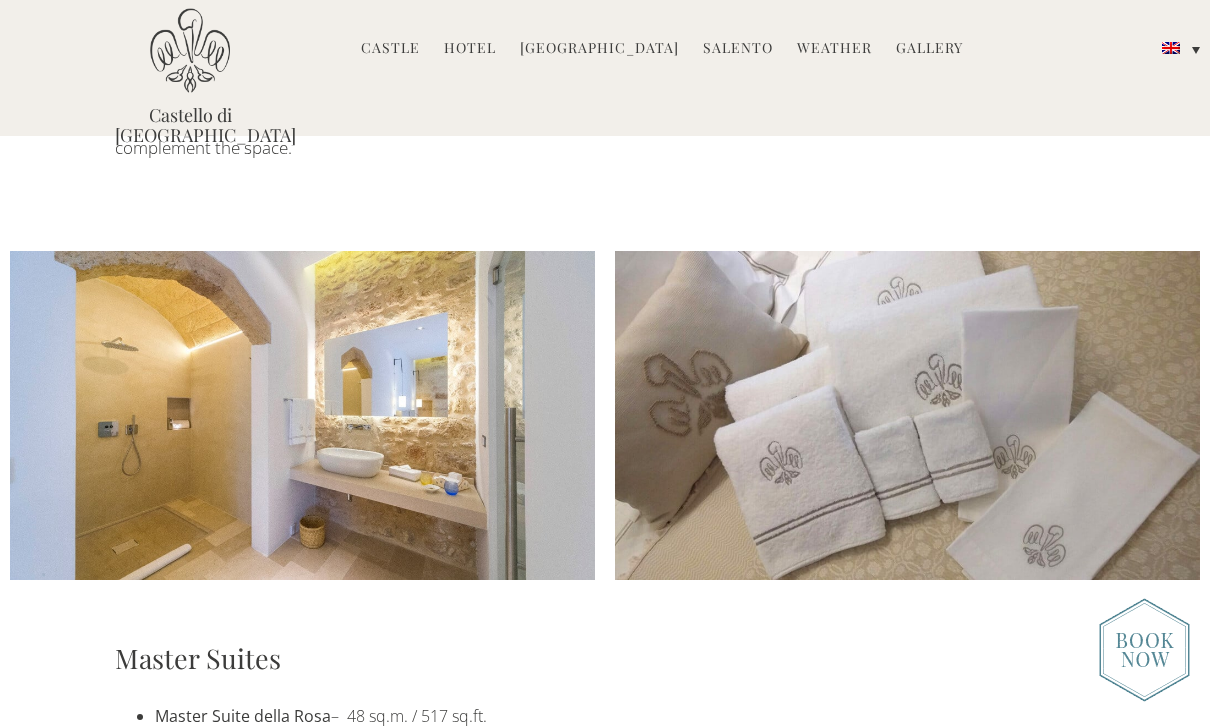 click on "Gallery" at bounding box center [929, 49] 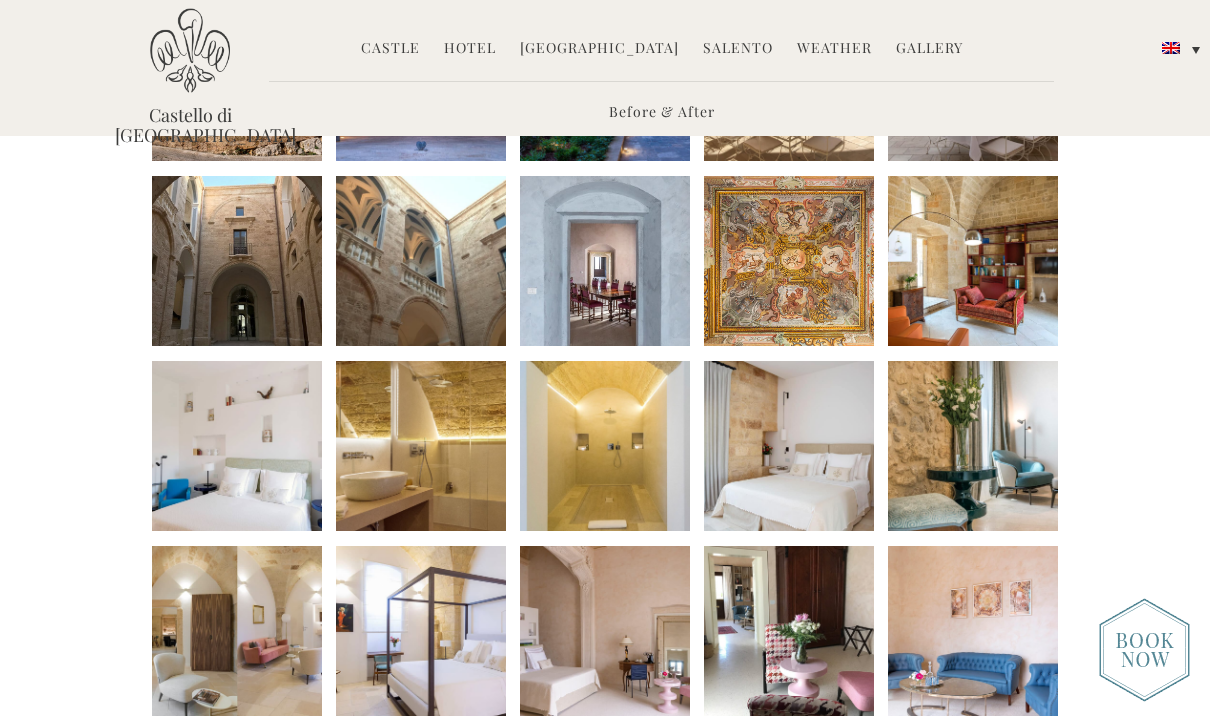scroll, scrollTop: 409, scrollLeft: 0, axis: vertical 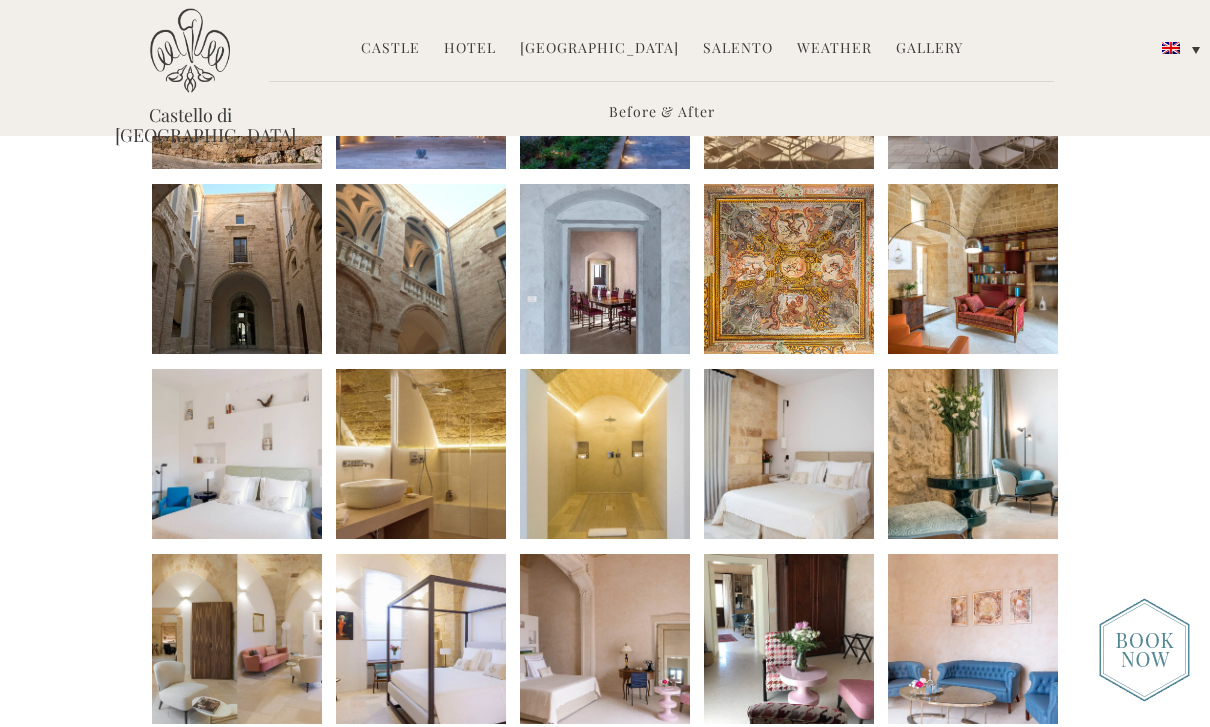 click at bounding box center [237, 454] 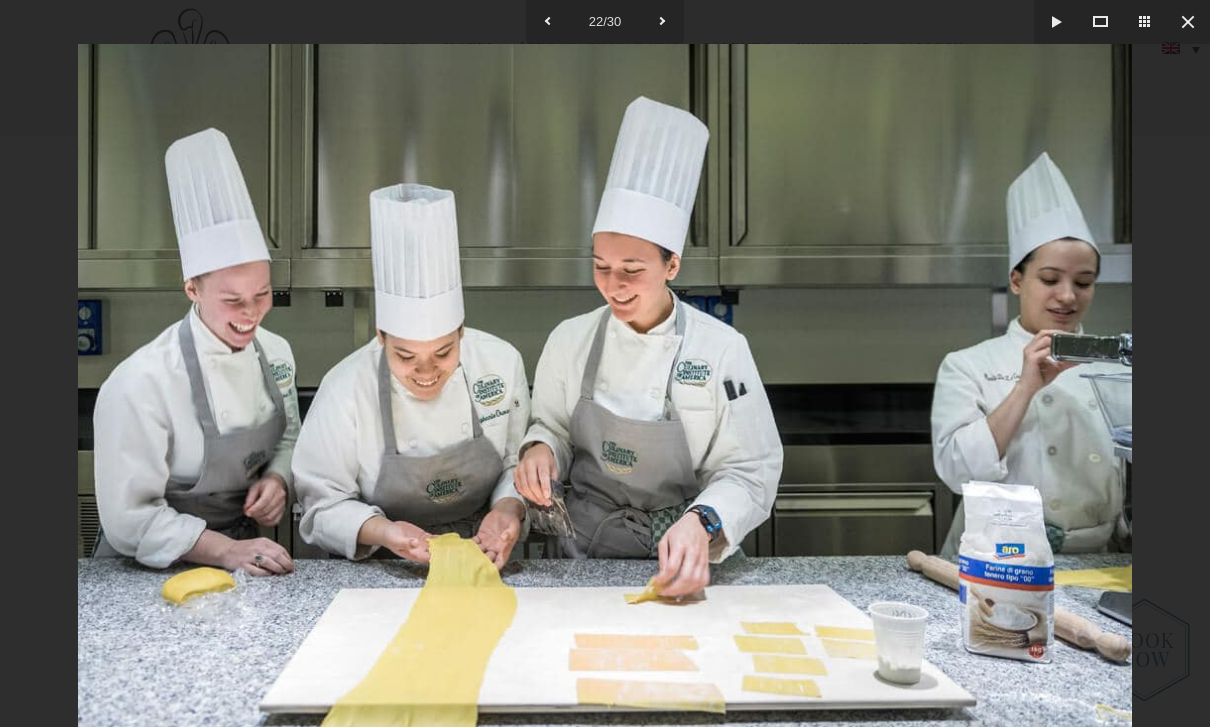 click at bounding box center (1188, 22) 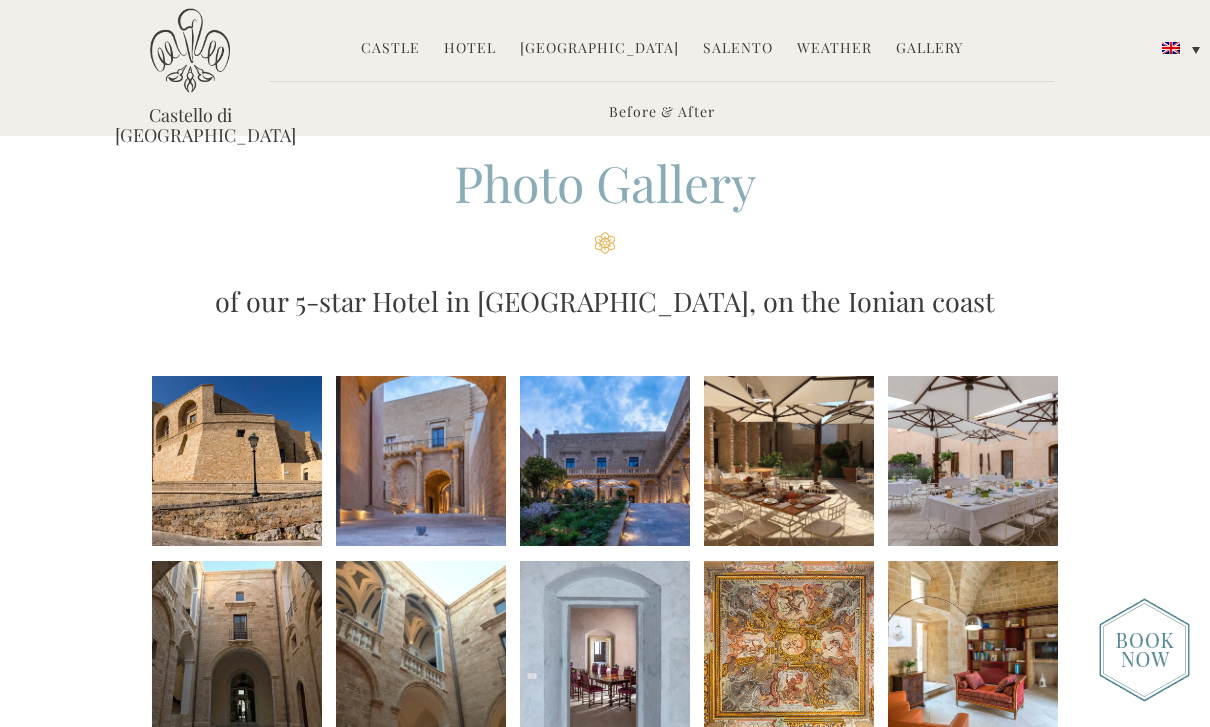 scroll, scrollTop: 0, scrollLeft: 0, axis: both 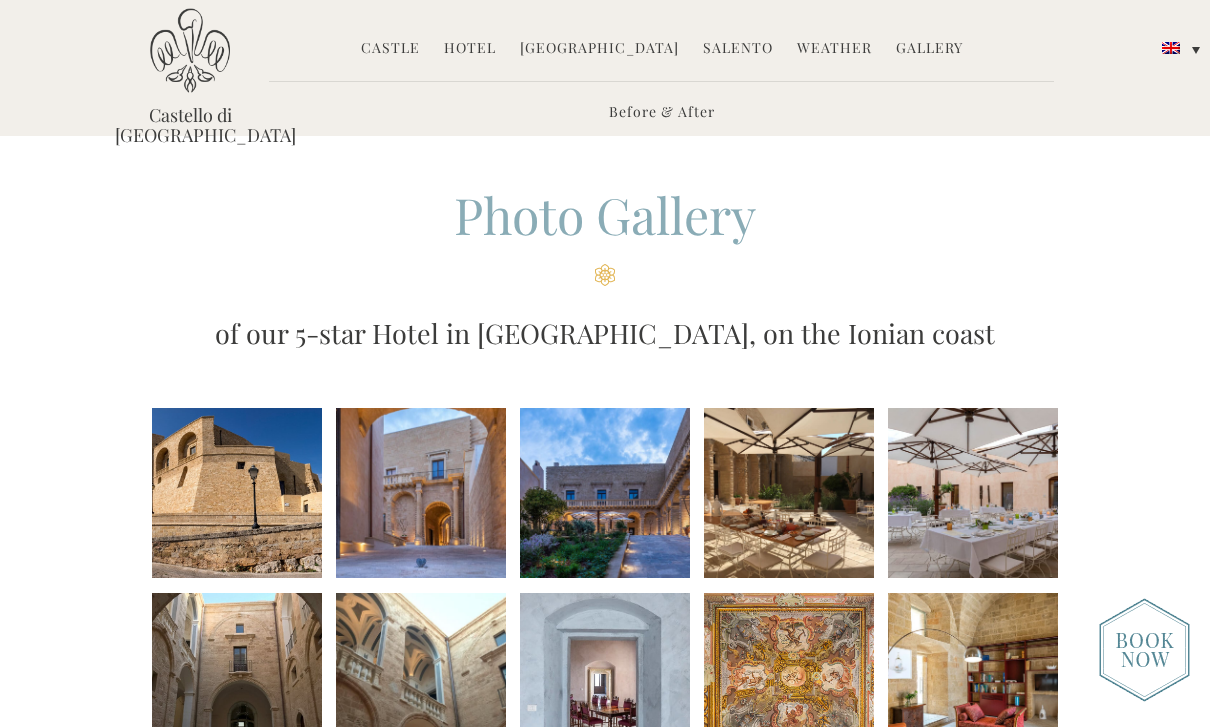 click on "Hotel" at bounding box center (470, 49) 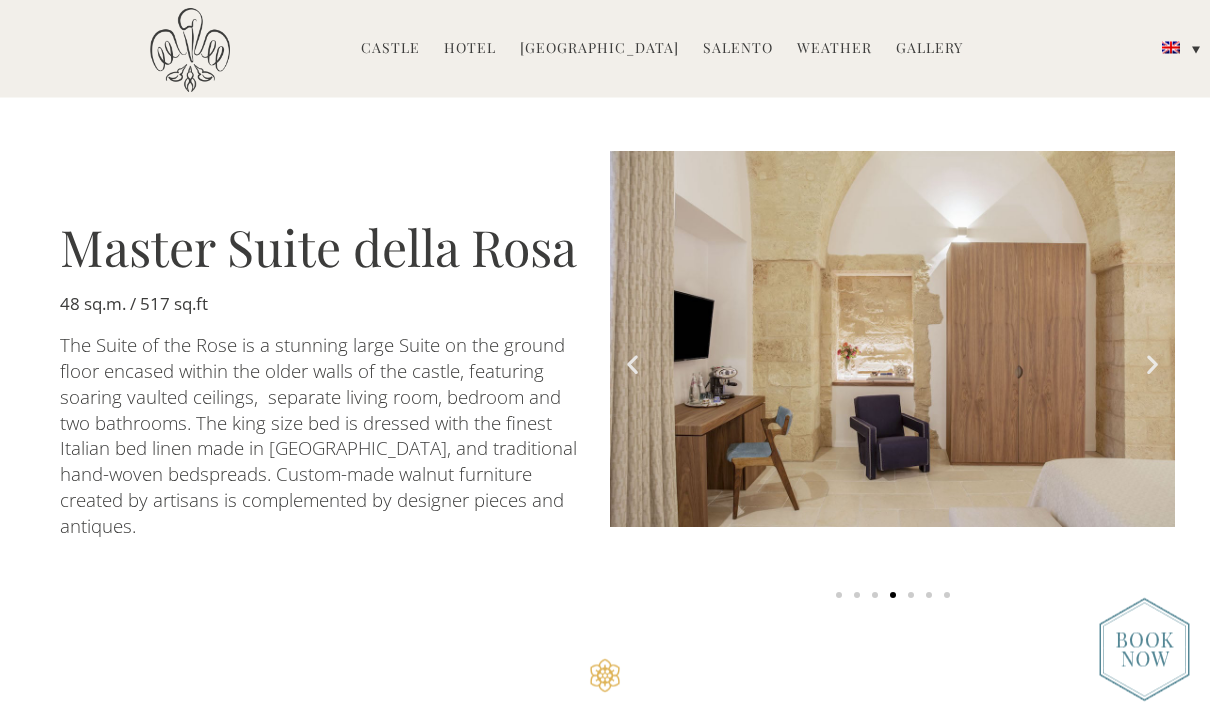 scroll, scrollTop: 2934, scrollLeft: 0, axis: vertical 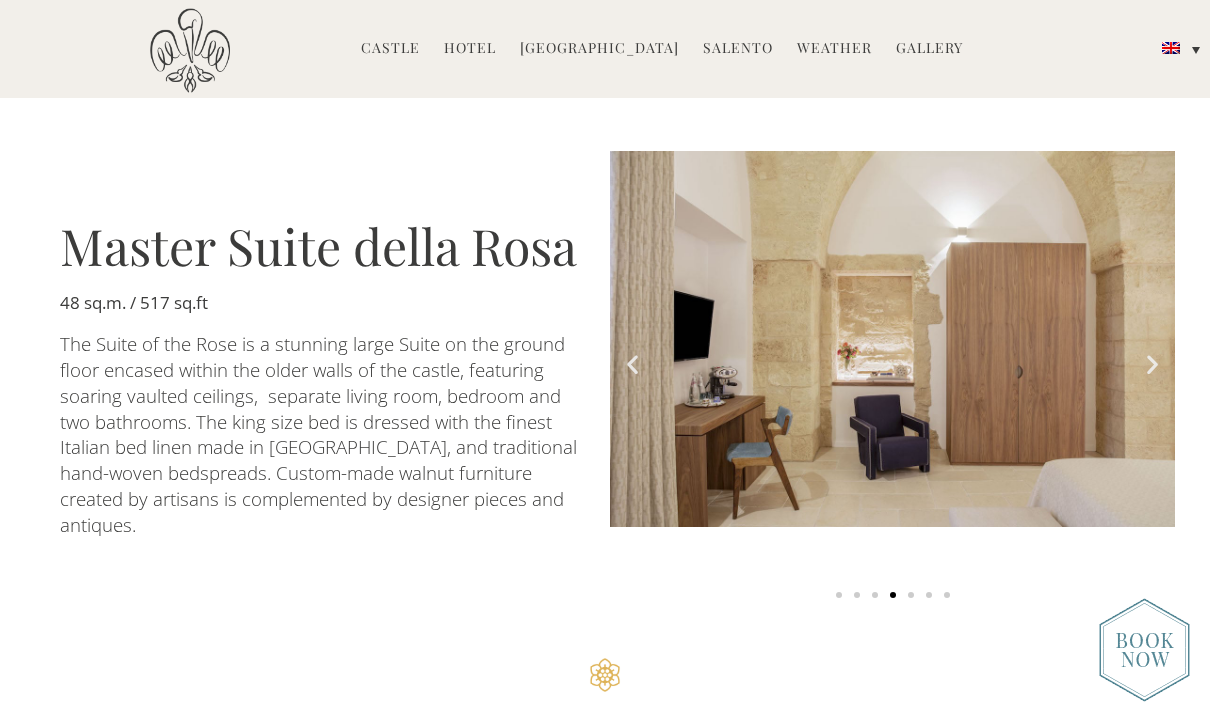 click at bounding box center (1152, 364) 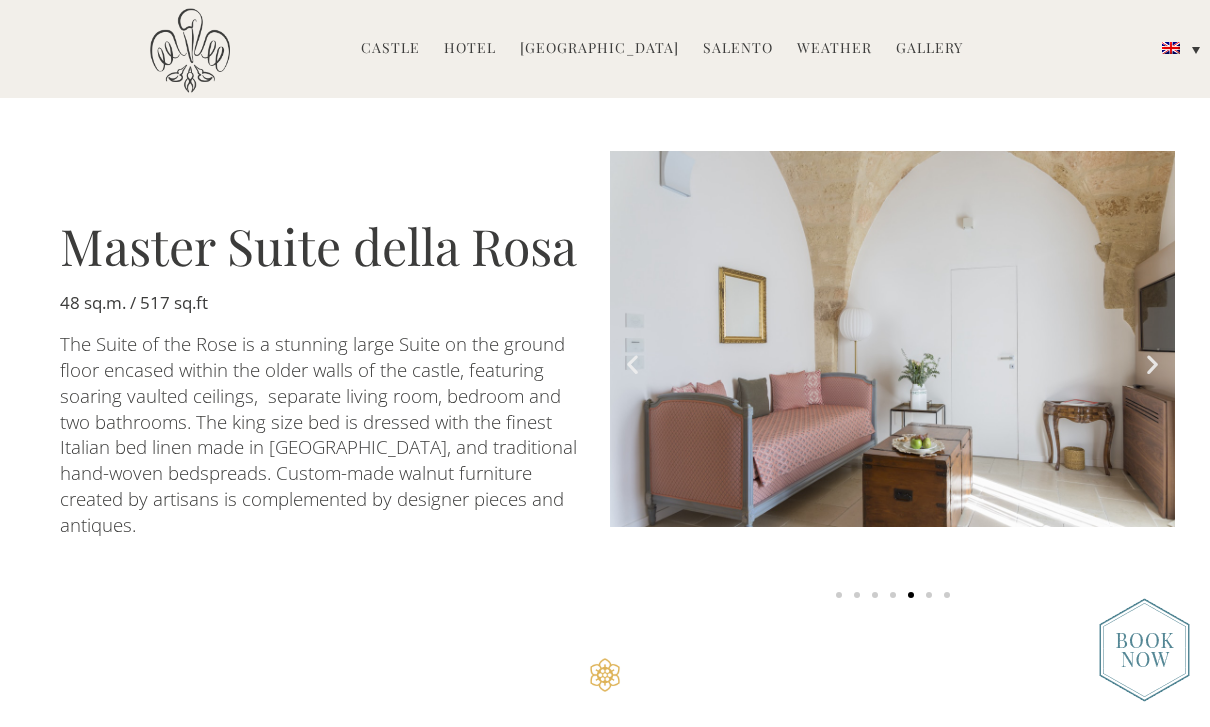 click at bounding box center [1152, 364] 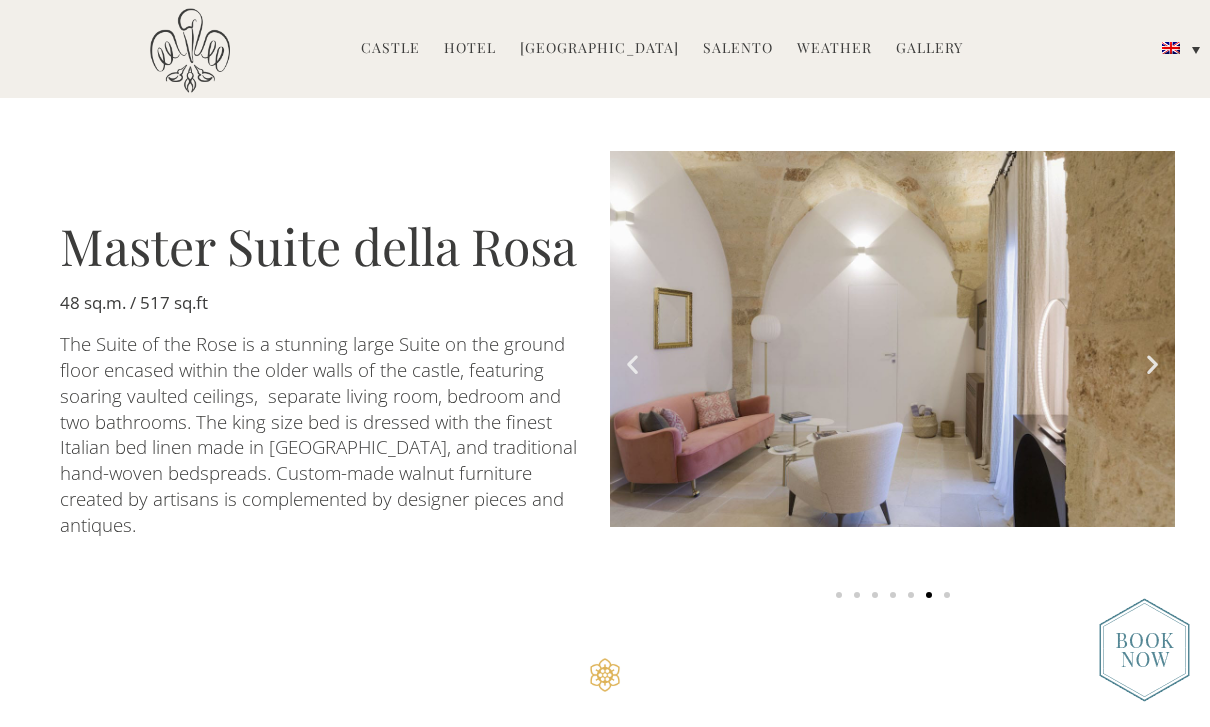 click at bounding box center (1152, 364) 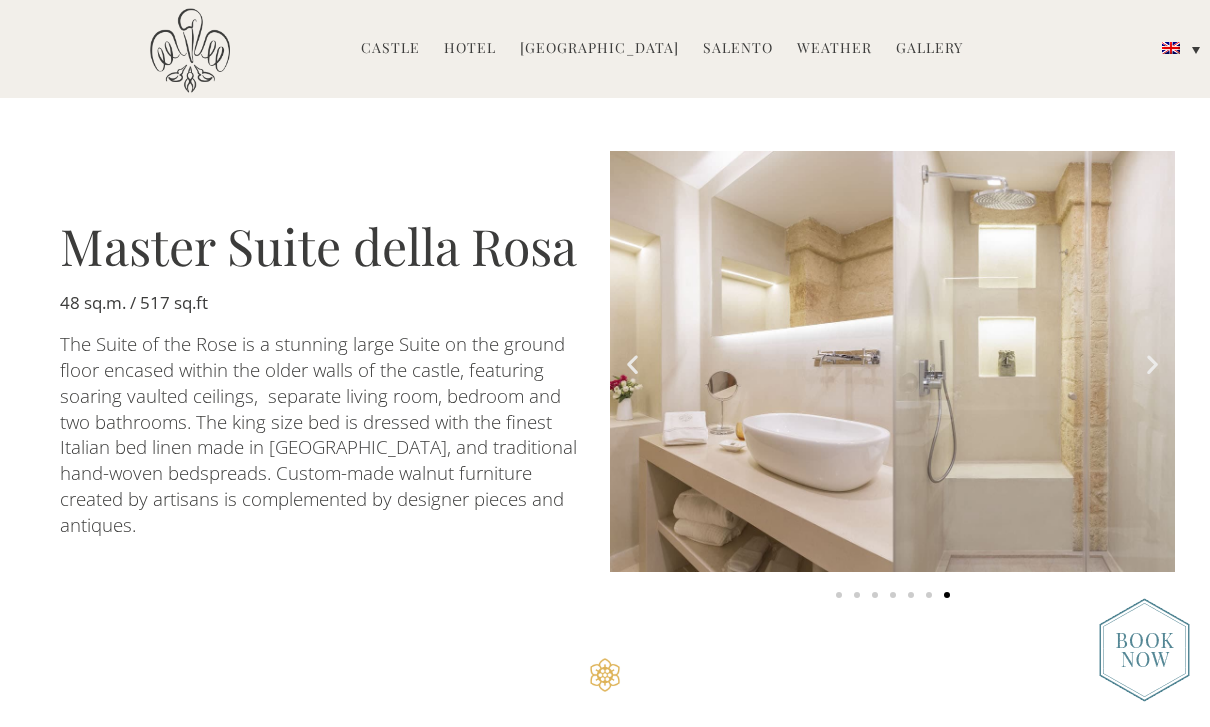 click at bounding box center (1152, 364) 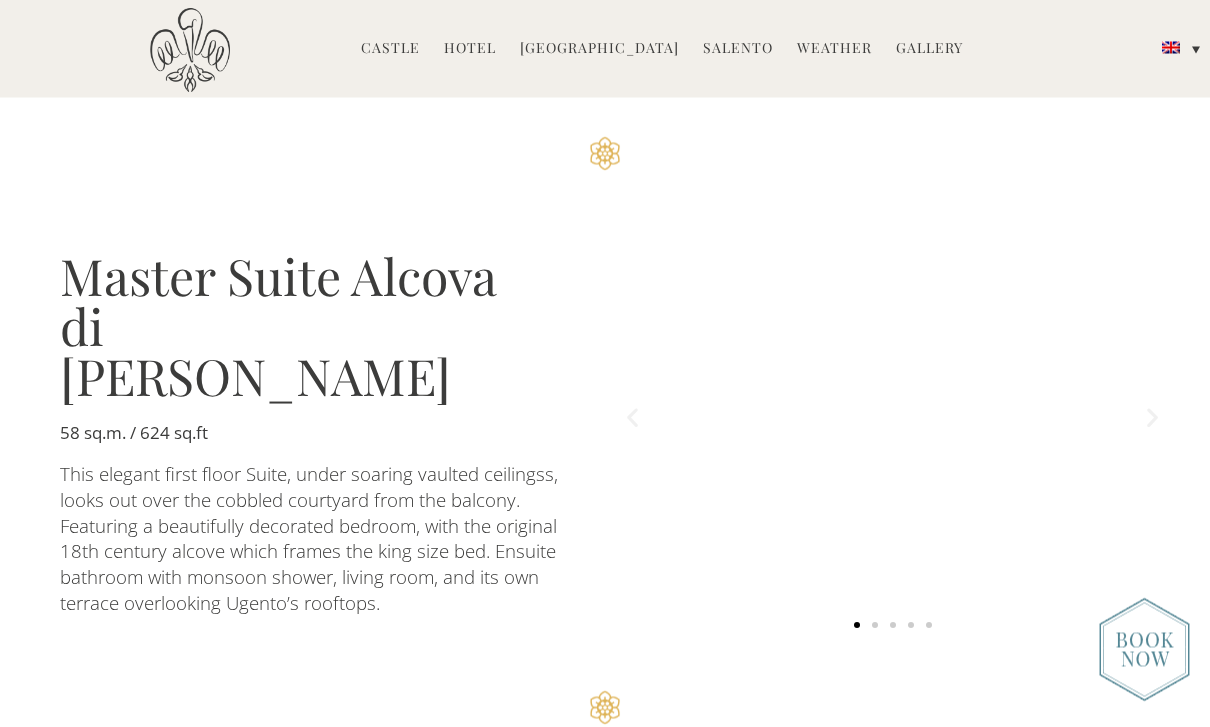 scroll, scrollTop: 3463, scrollLeft: 0, axis: vertical 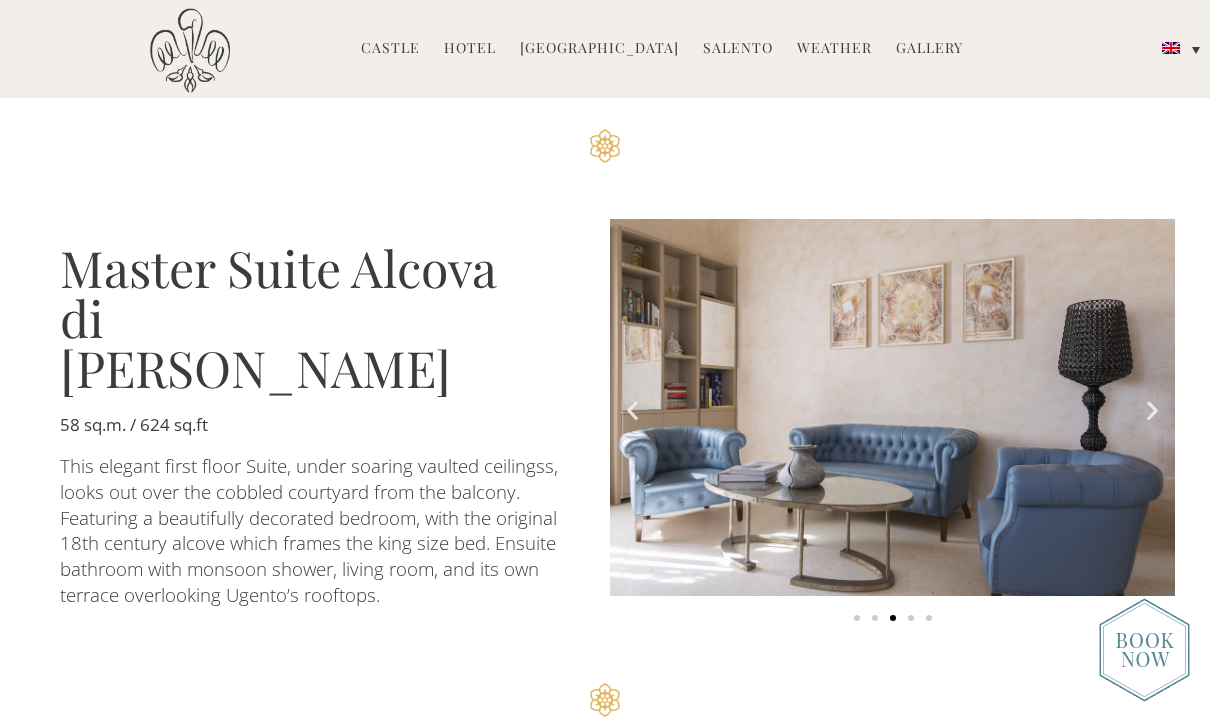click at bounding box center [1152, 410] 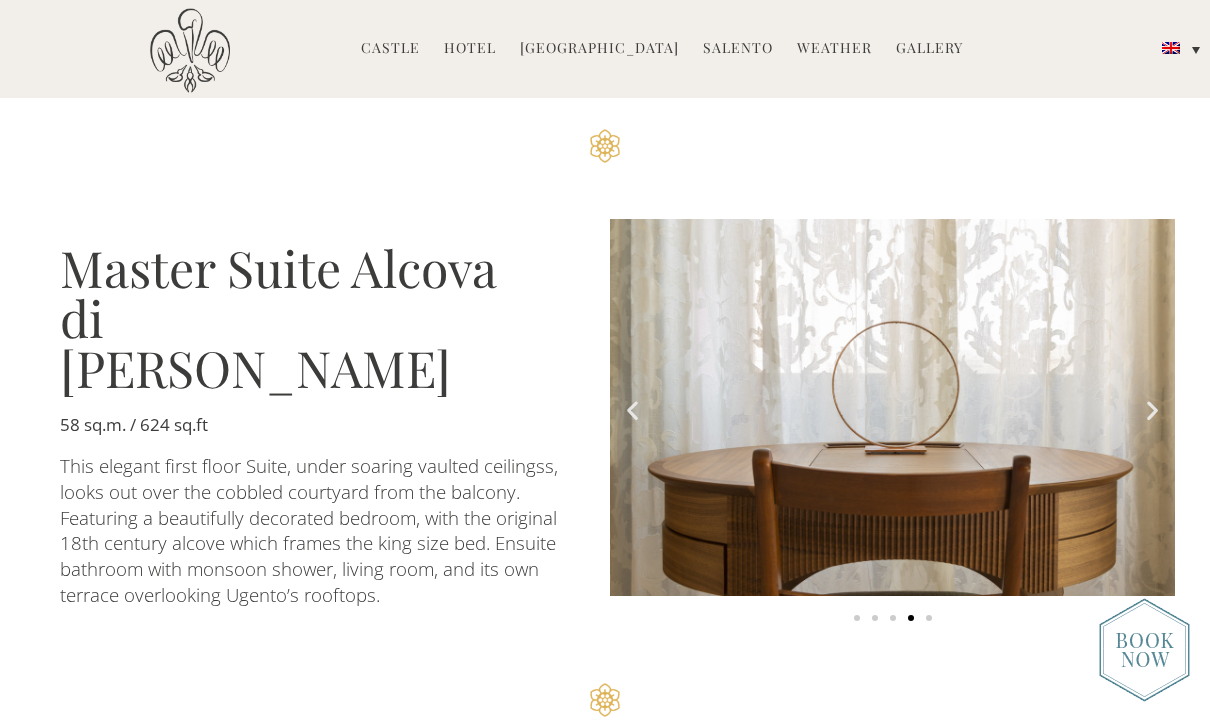 click at bounding box center (1152, 410) 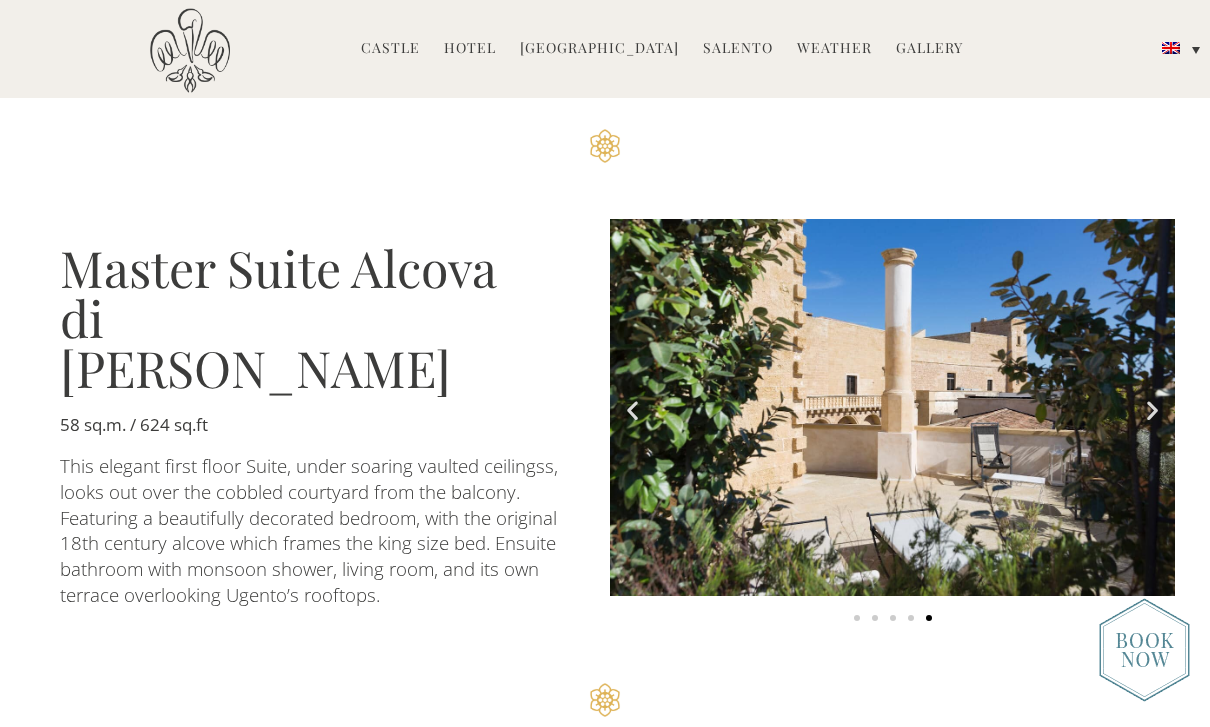 click at bounding box center [1152, 410] 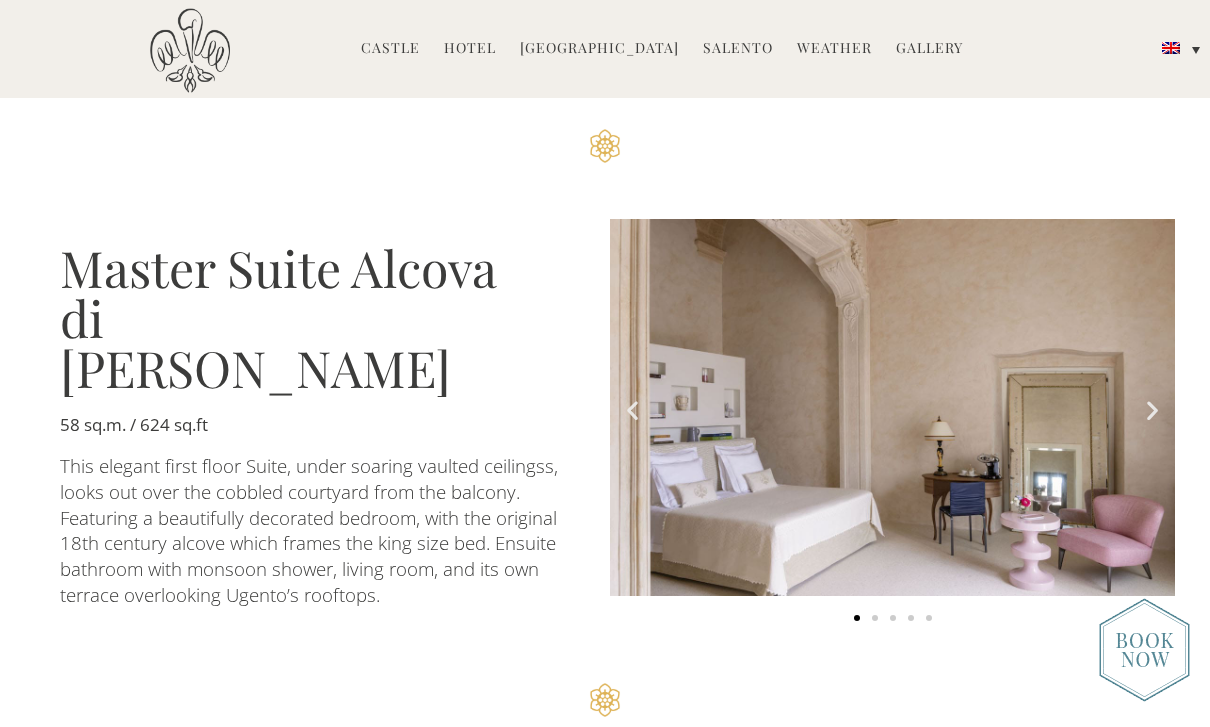 click at bounding box center (1152, 410) 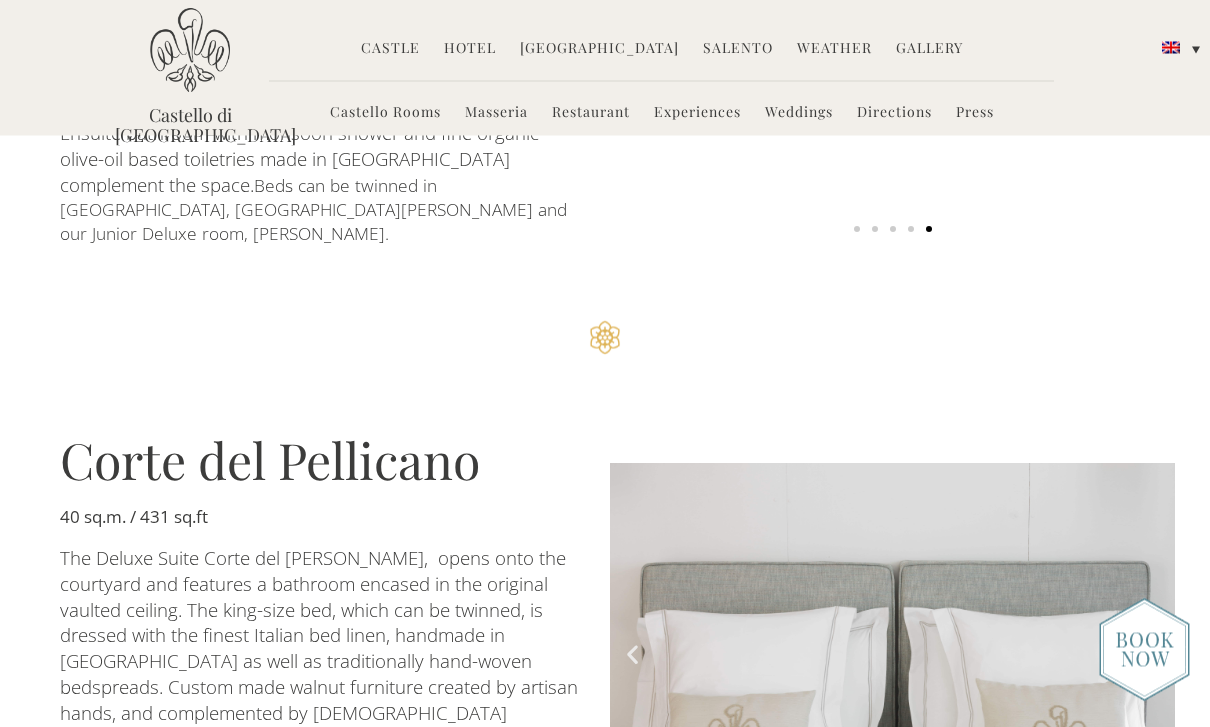 scroll, scrollTop: 2016, scrollLeft: 0, axis: vertical 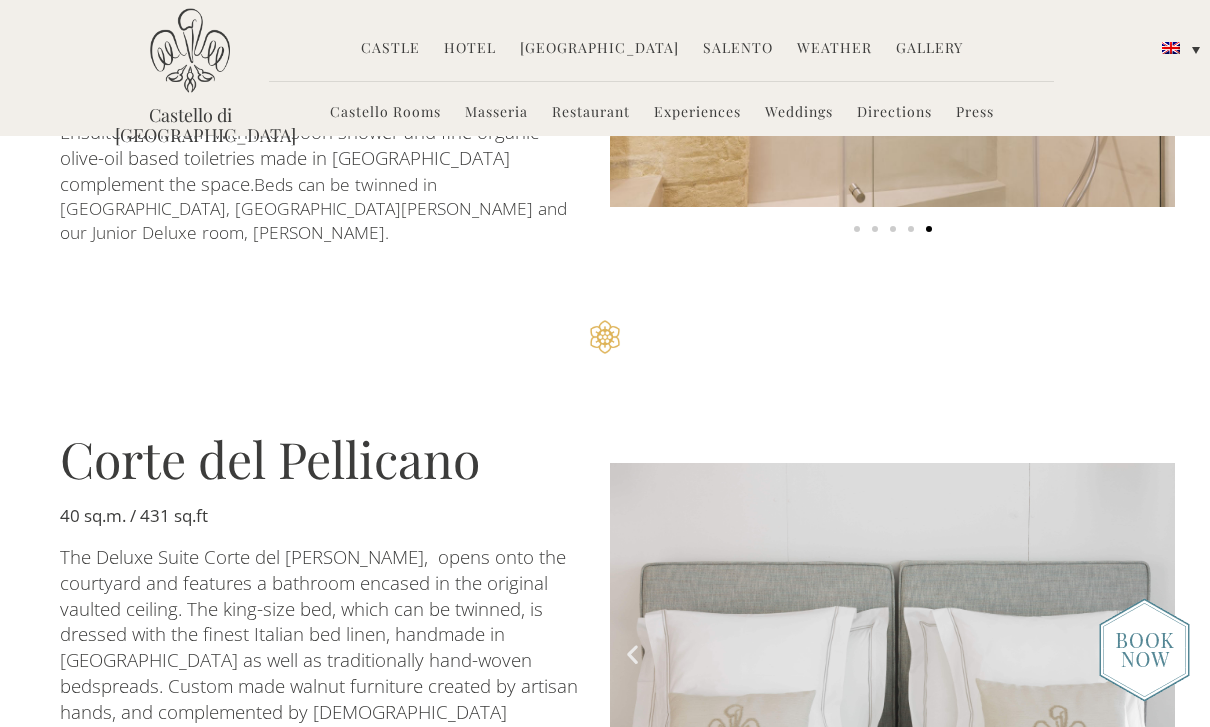 click on "Masseria" at bounding box center [496, 113] 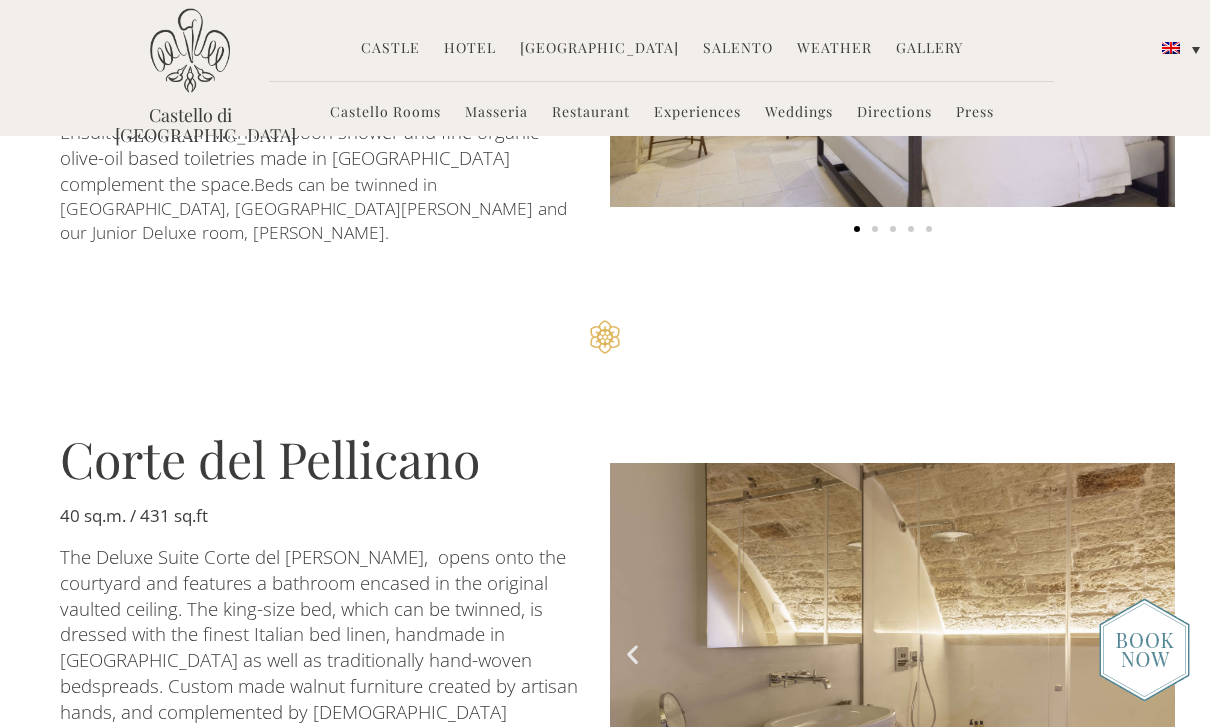 scroll, scrollTop: 107, scrollLeft: 0, axis: vertical 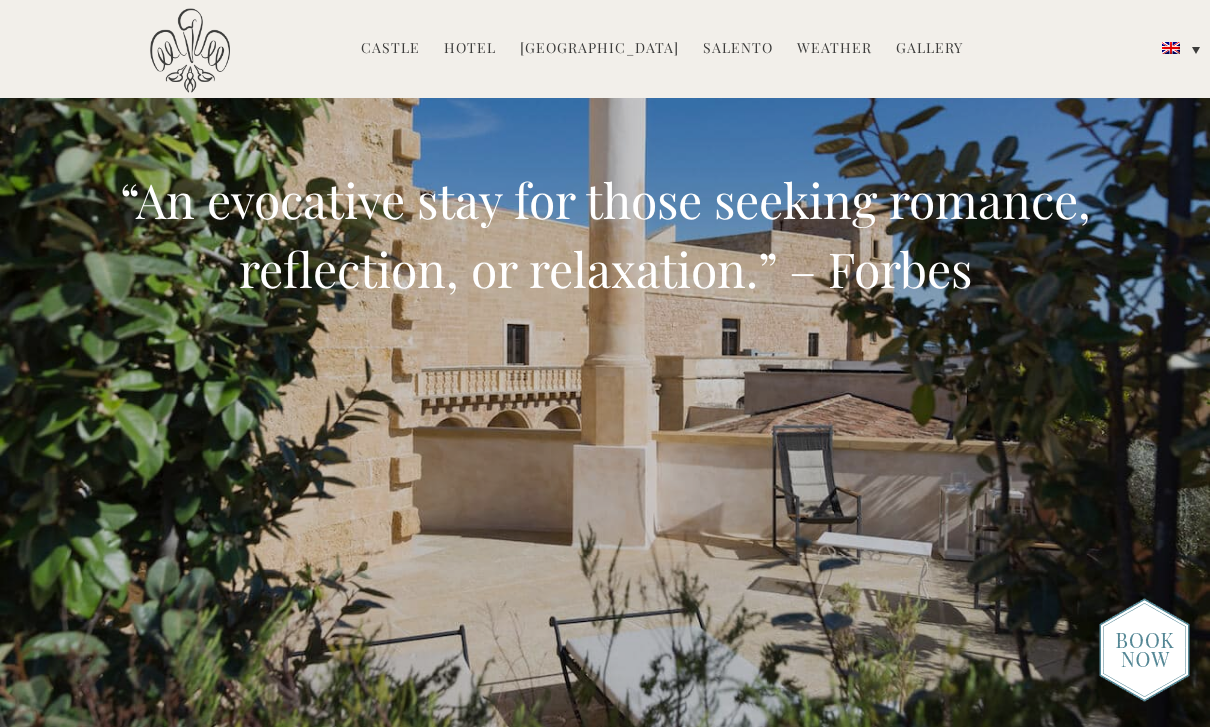 click on "[GEOGRAPHIC_DATA]" at bounding box center (599, 49) 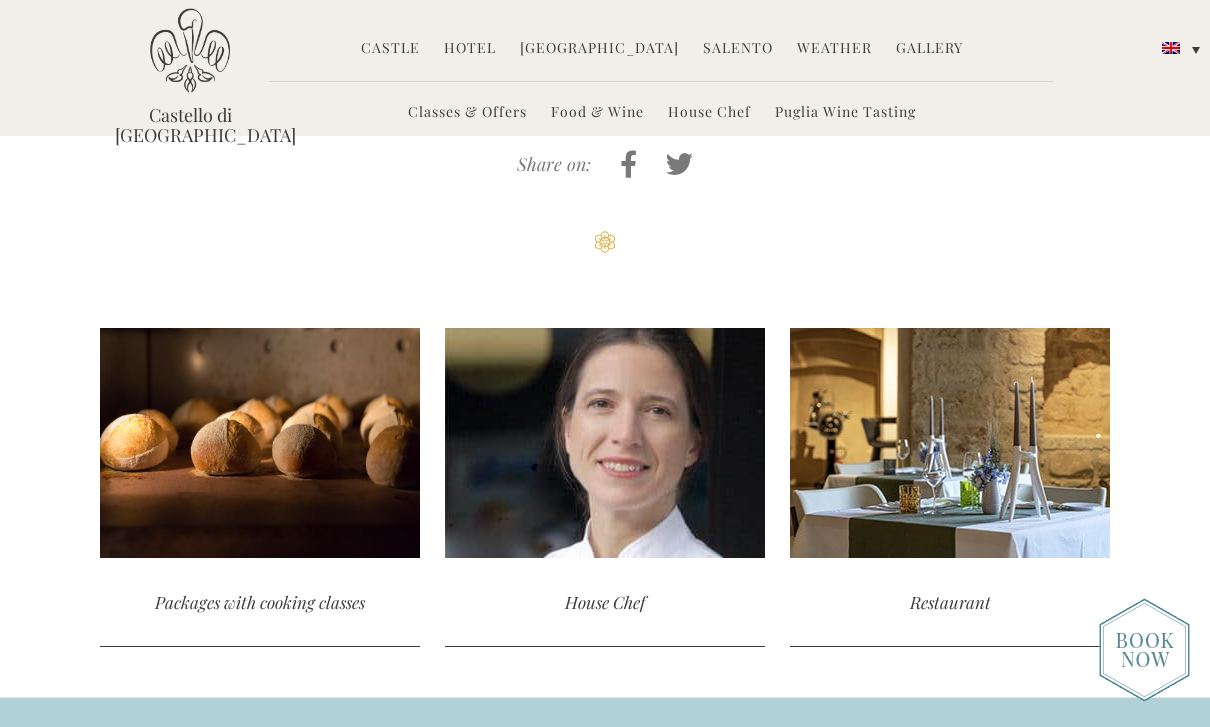 scroll, scrollTop: 4535, scrollLeft: 0, axis: vertical 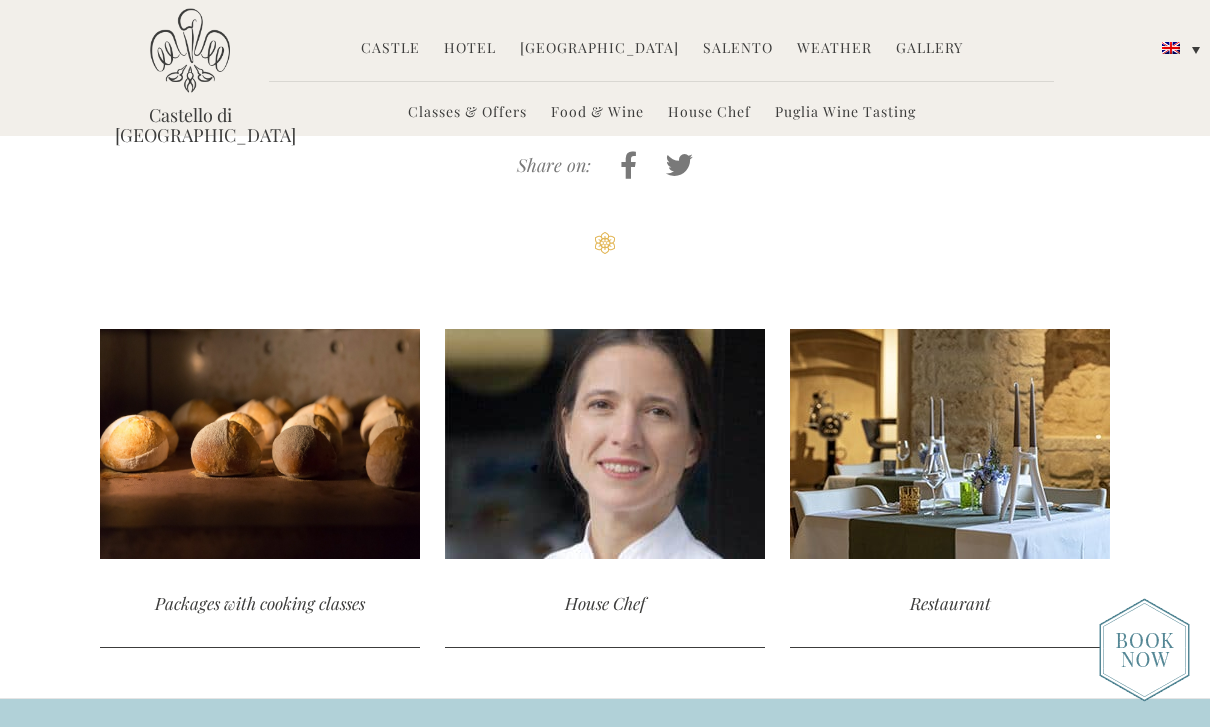click on "Packages with cooking classes" at bounding box center [260, 603] 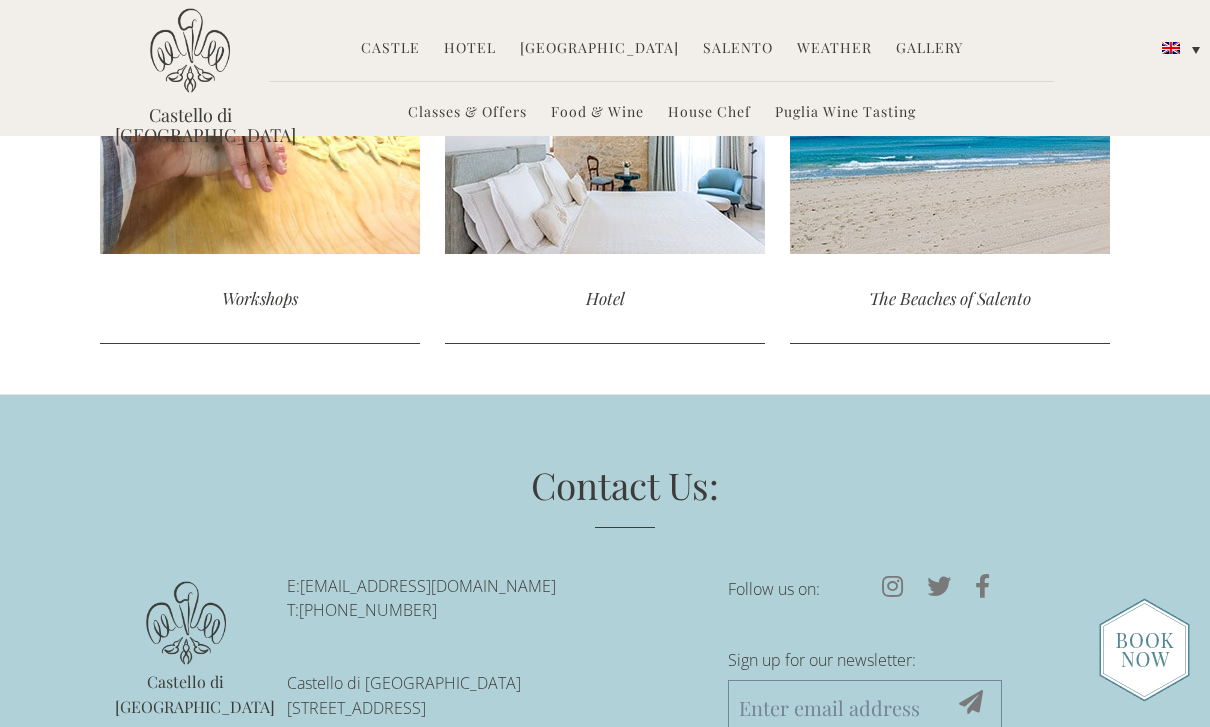 scroll, scrollTop: 3799, scrollLeft: 0, axis: vertical 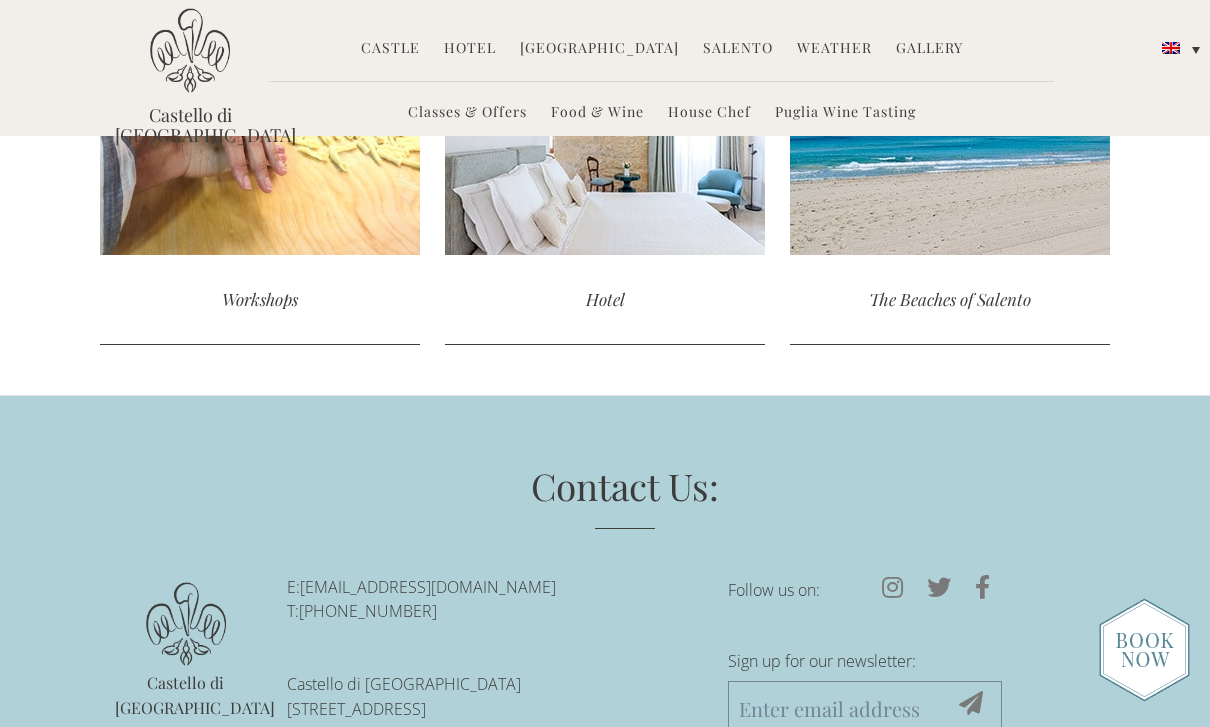 click on "Hotel" at bounding box center (605, 299) 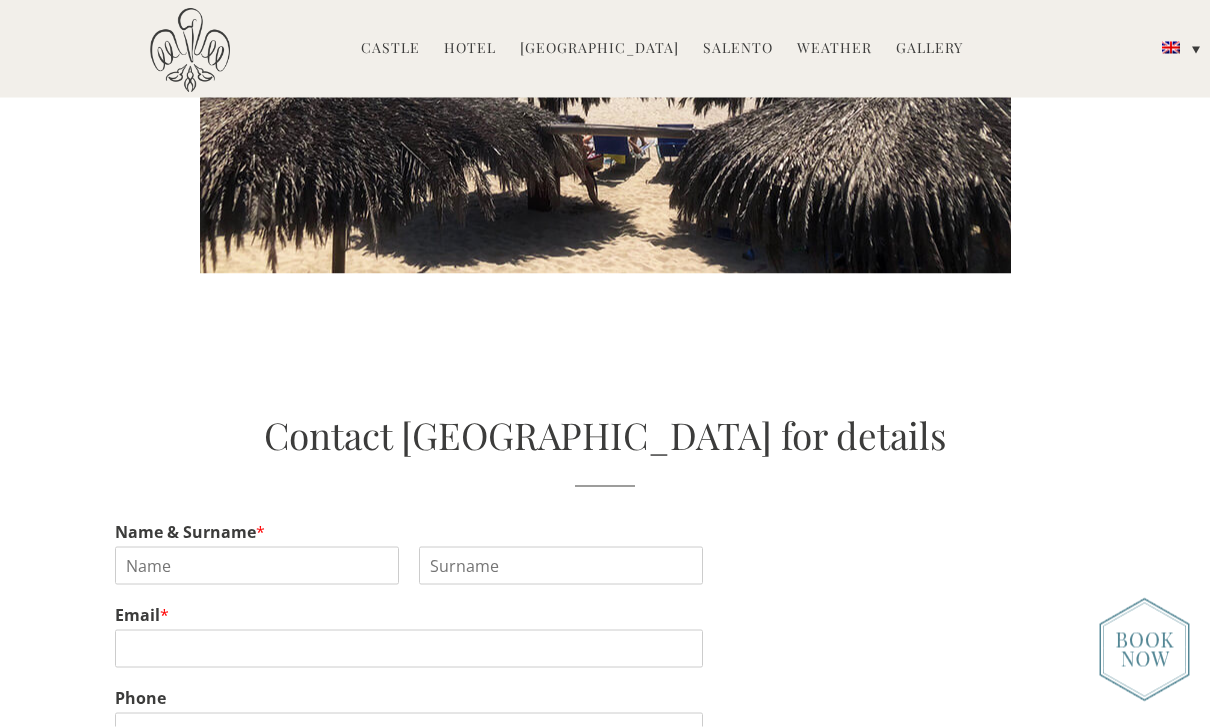 scroll, scrollTop: 3635, scrollLeft: 0, axis: vertical 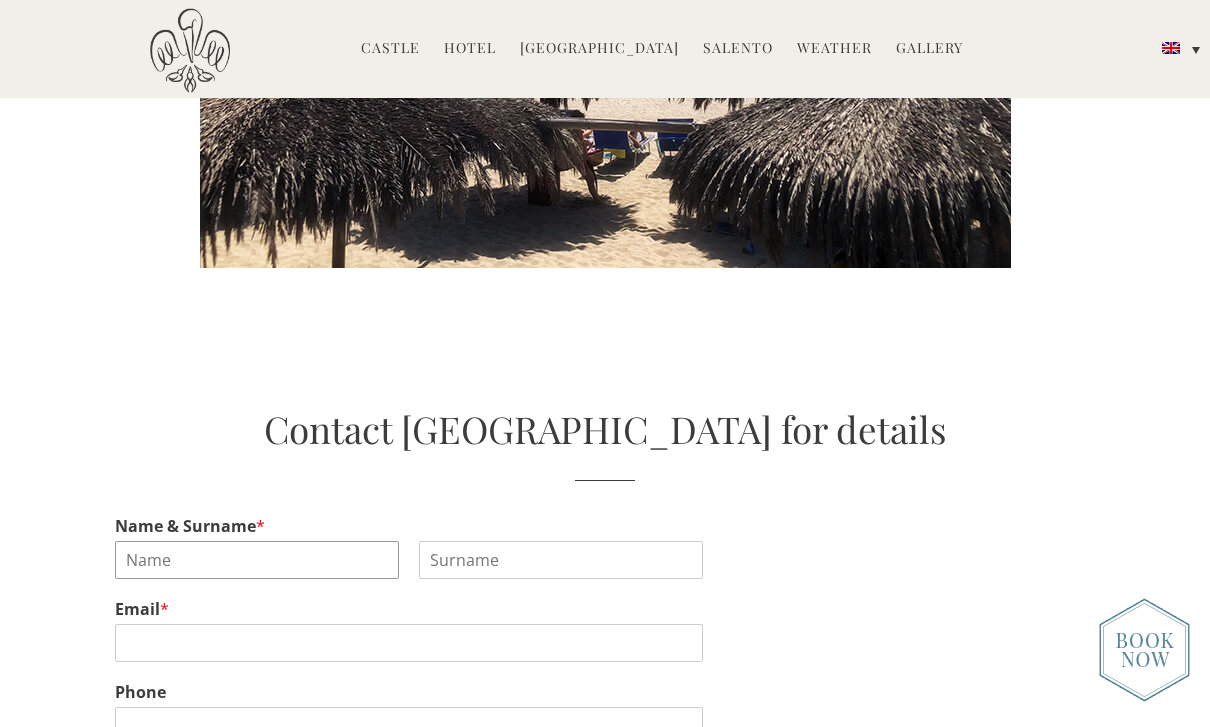 click on "Name & Surname  *" at bounding box center (257, 560) 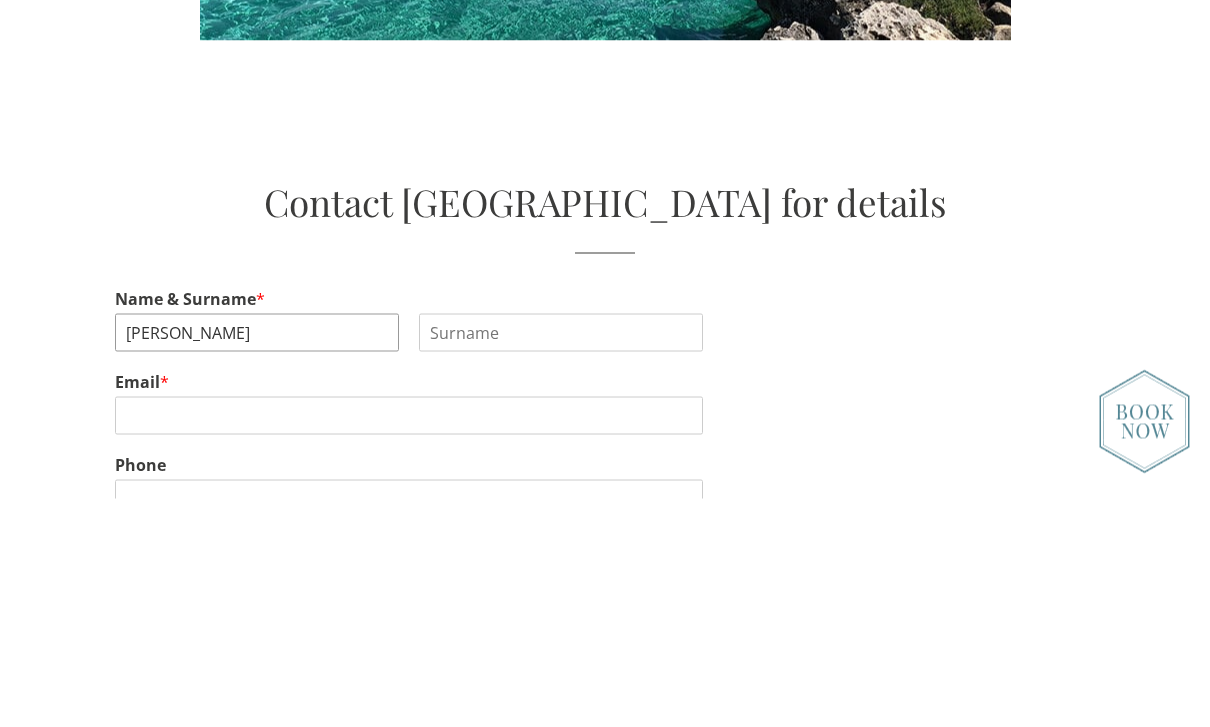 type on "Donald" 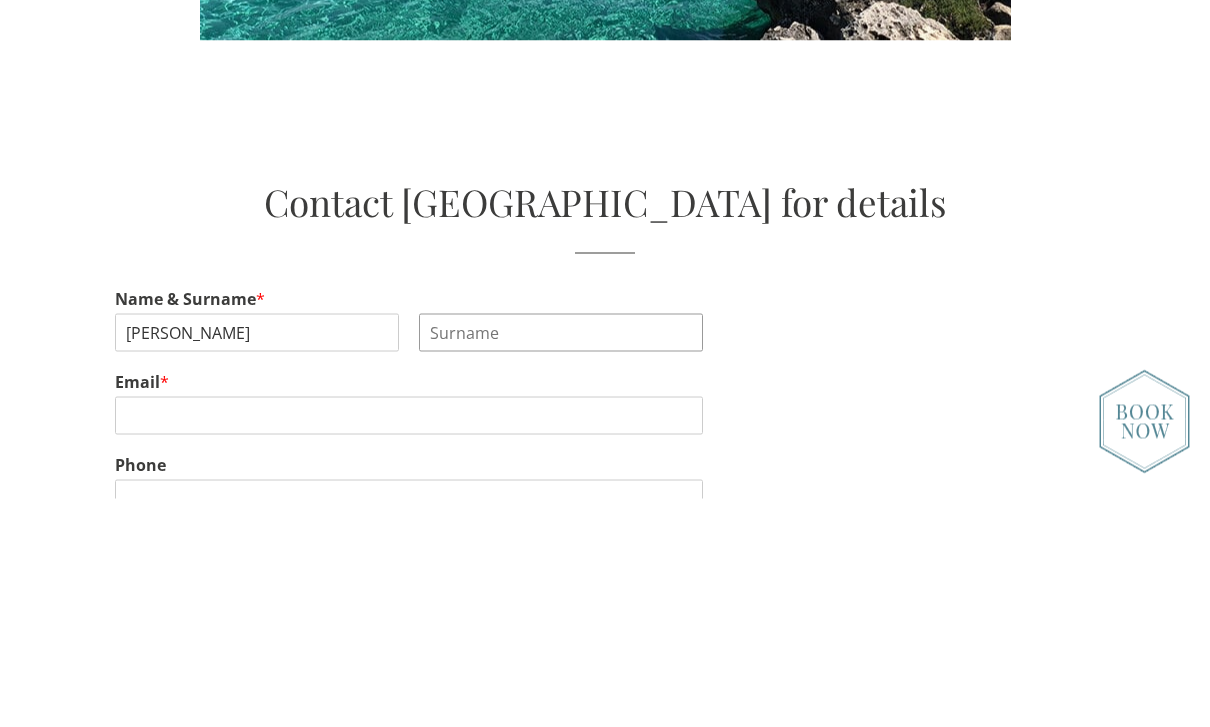 click on "Last" at bounding box center [561, 561] 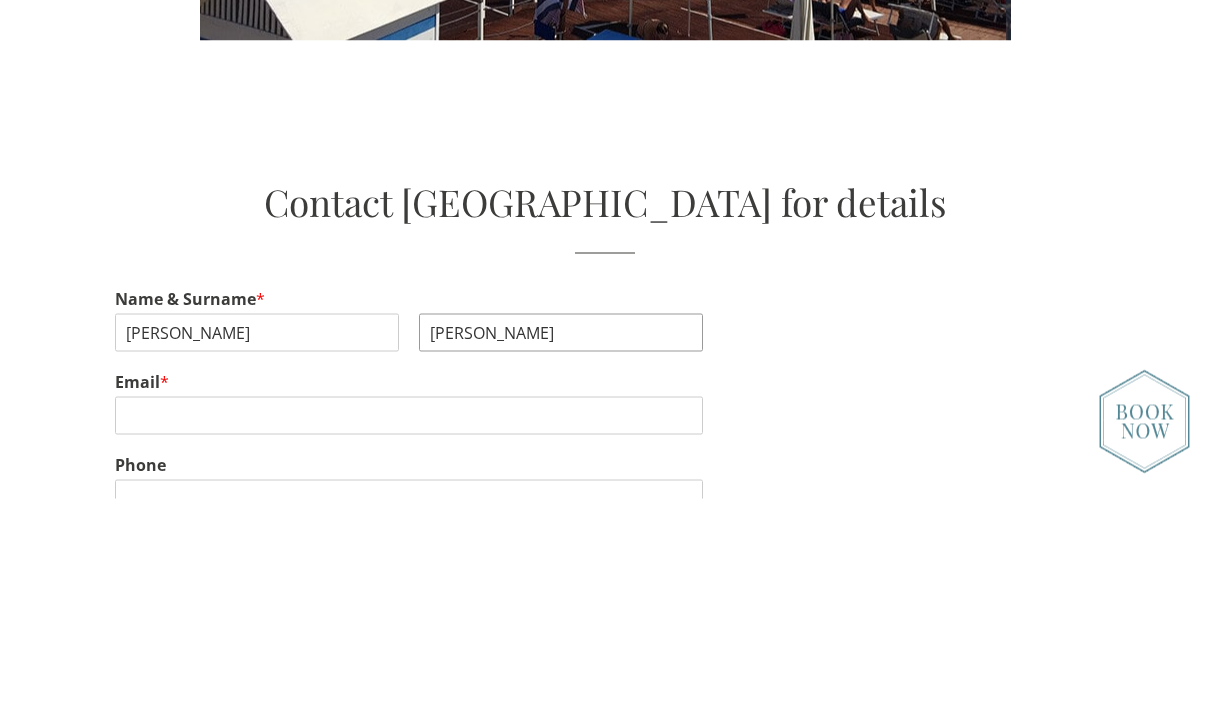 type on "Schneider" 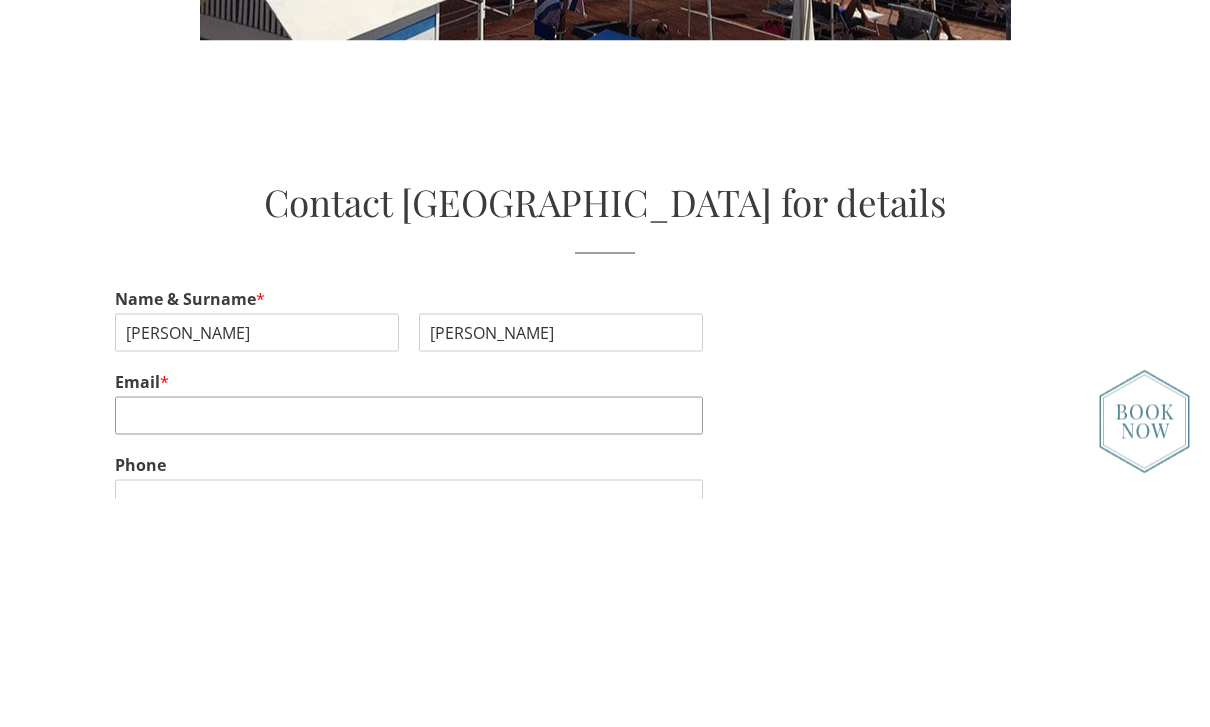 click on "Email  *" at bounding box center [409, 644] 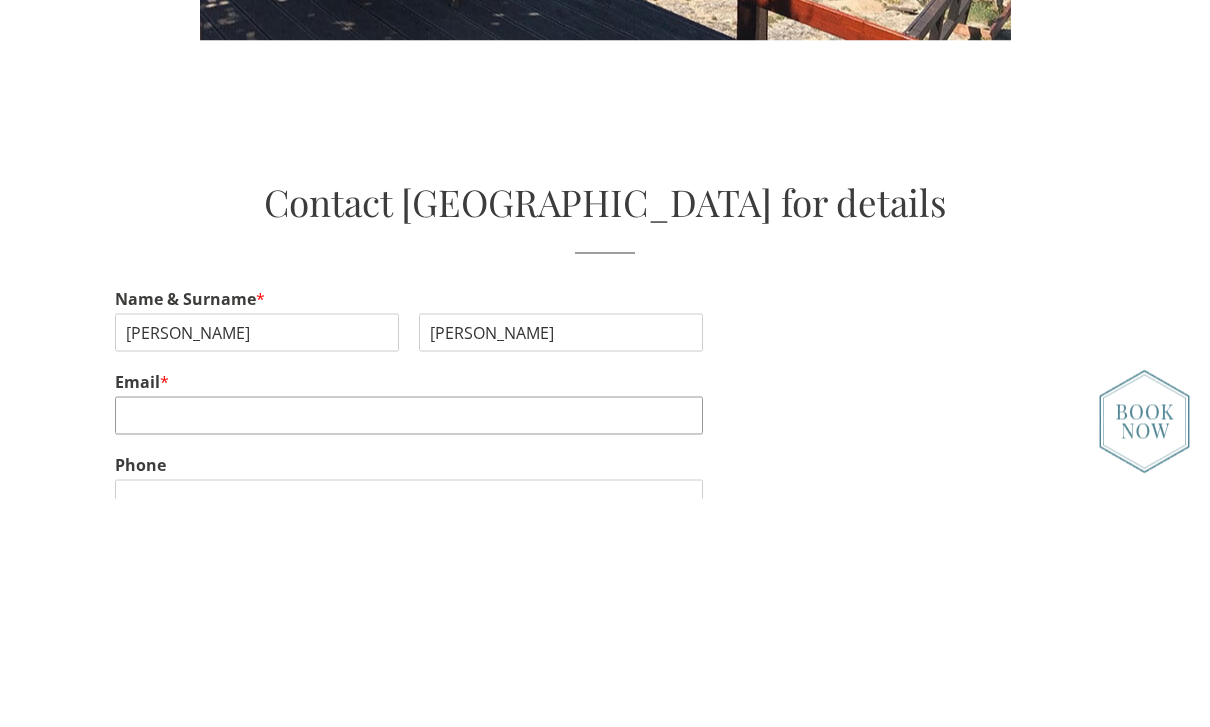 type on "donschneider1@optonline.net" 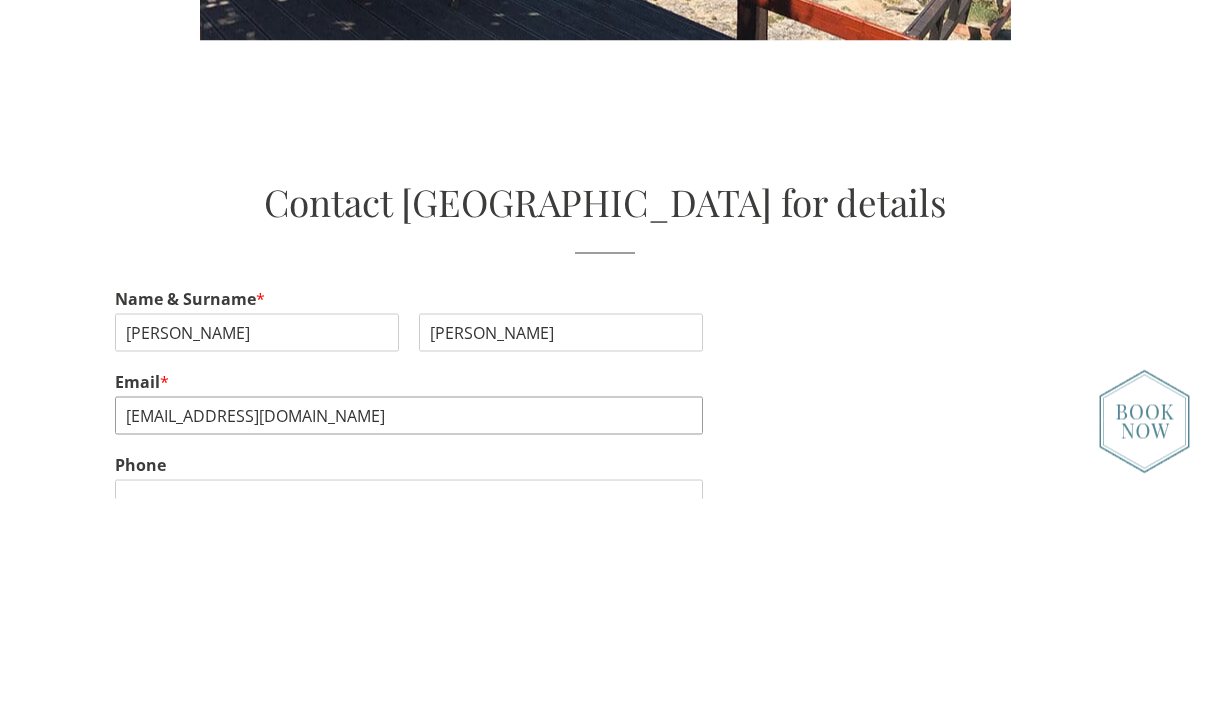 click on "donschneider1@optonline.net" at bounding box center [409, 644] 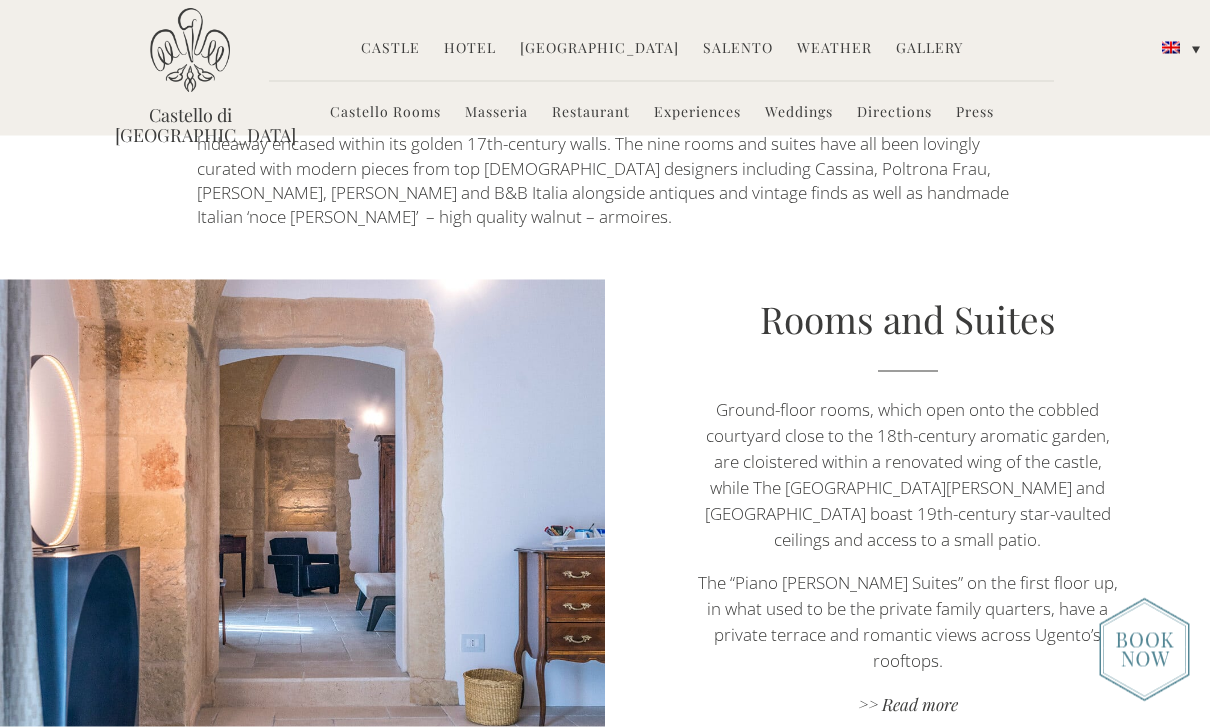 scroll, scrollTop: 1021, scrollLeft: 0, axis: vertical 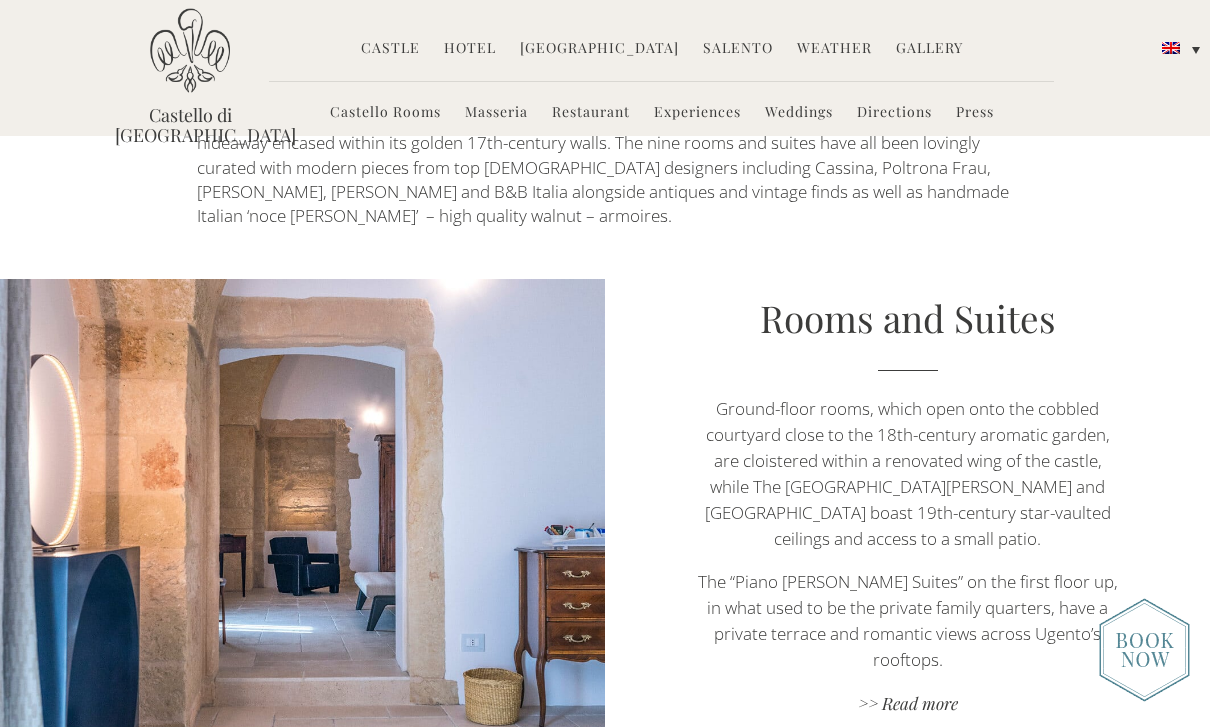 click on ">> Read more" at bounding box center [908, 705] 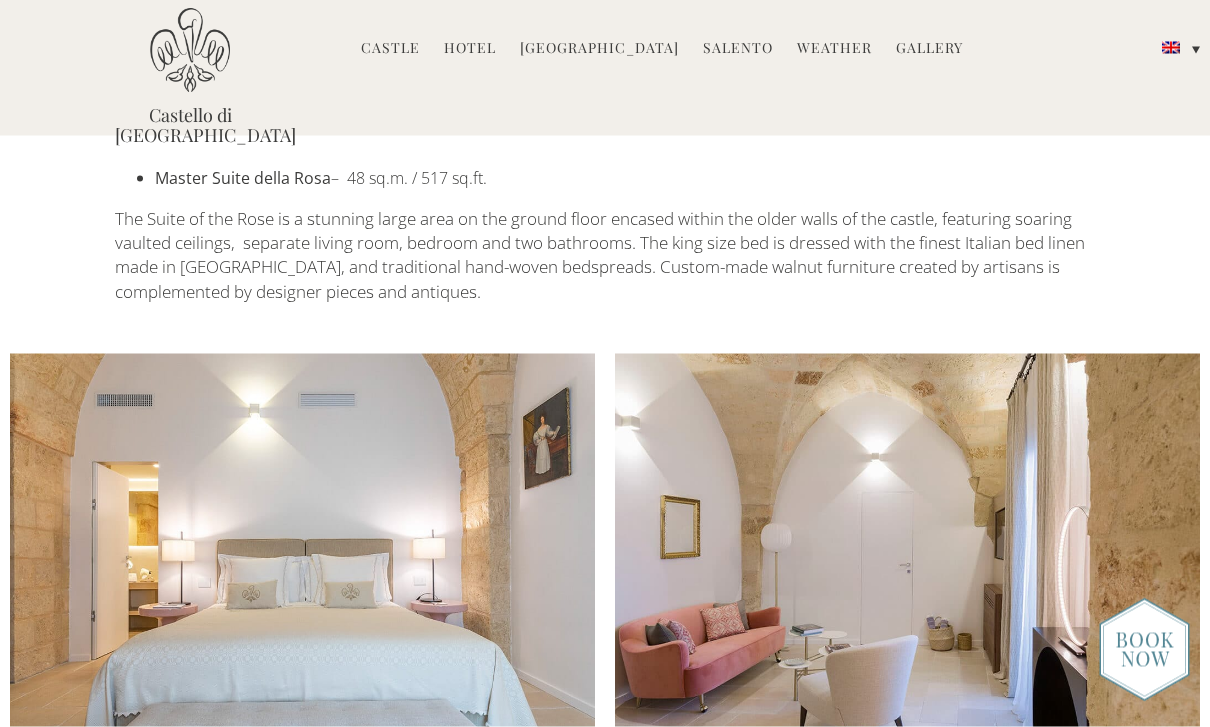 scroll, scrollTop: 2722, scrollLeft: 0, axis: vertical 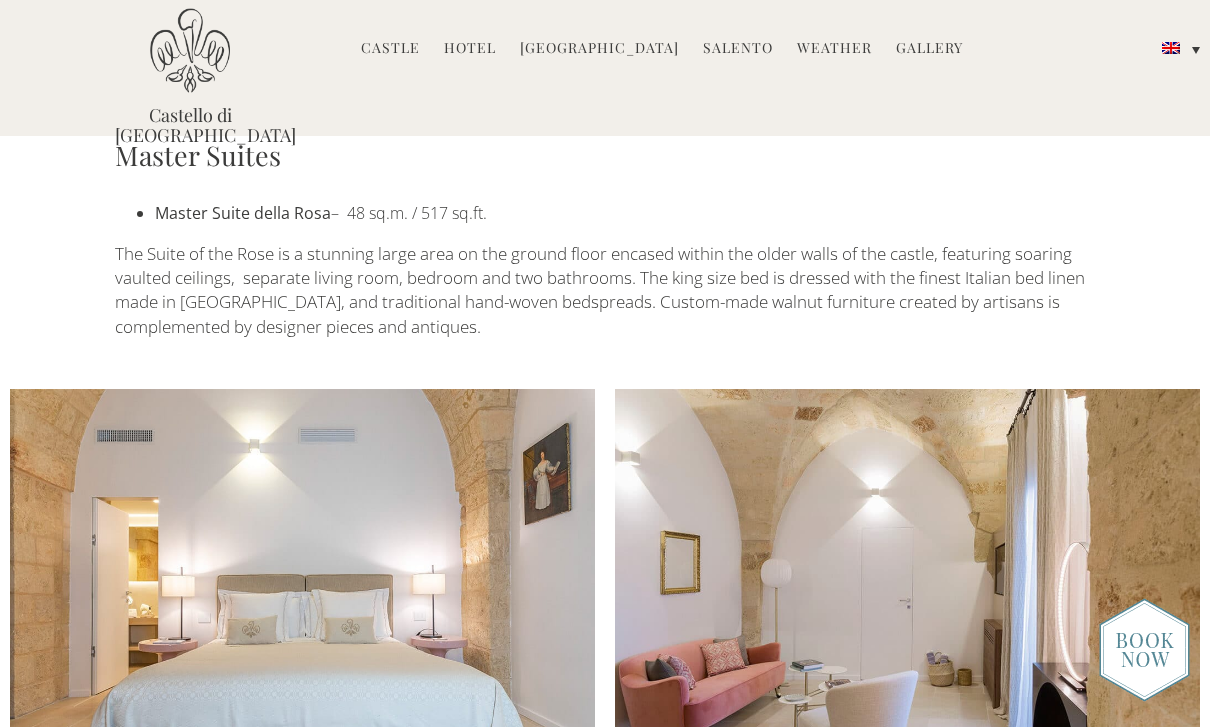 click on "Hotel" at bounding box center (470, 49) 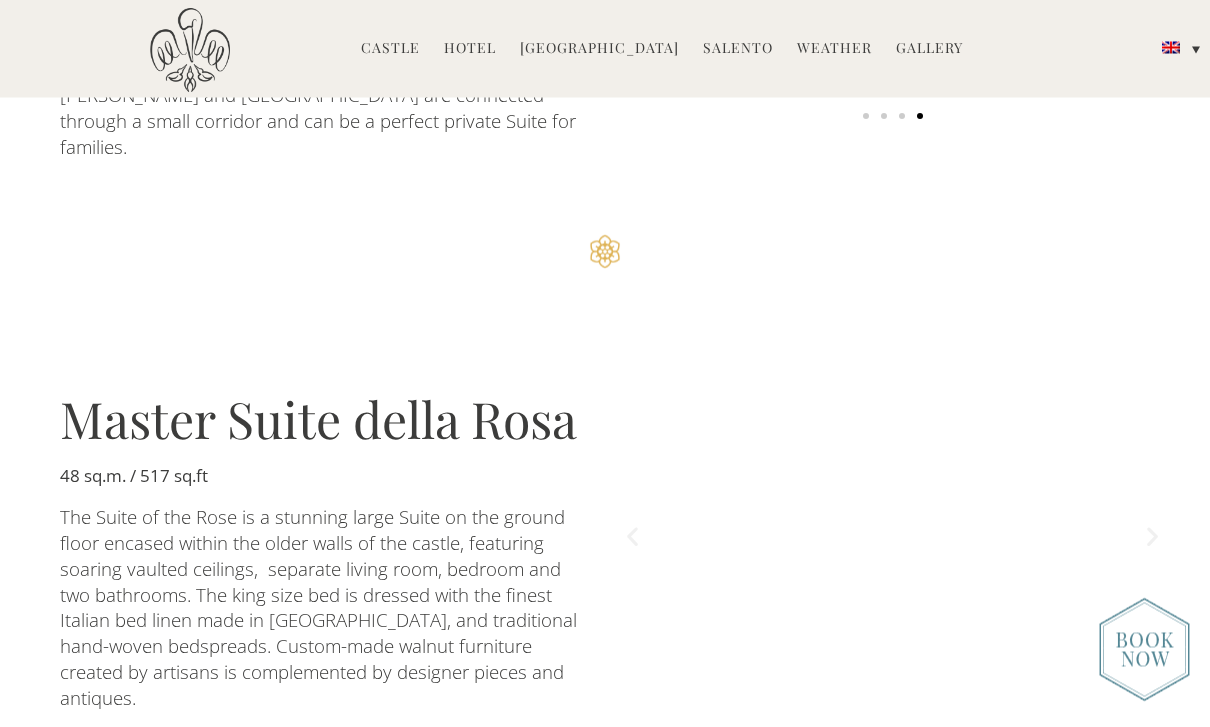 scroll, scrollTop: 2762, scrollLeft: 0, axis: vertical 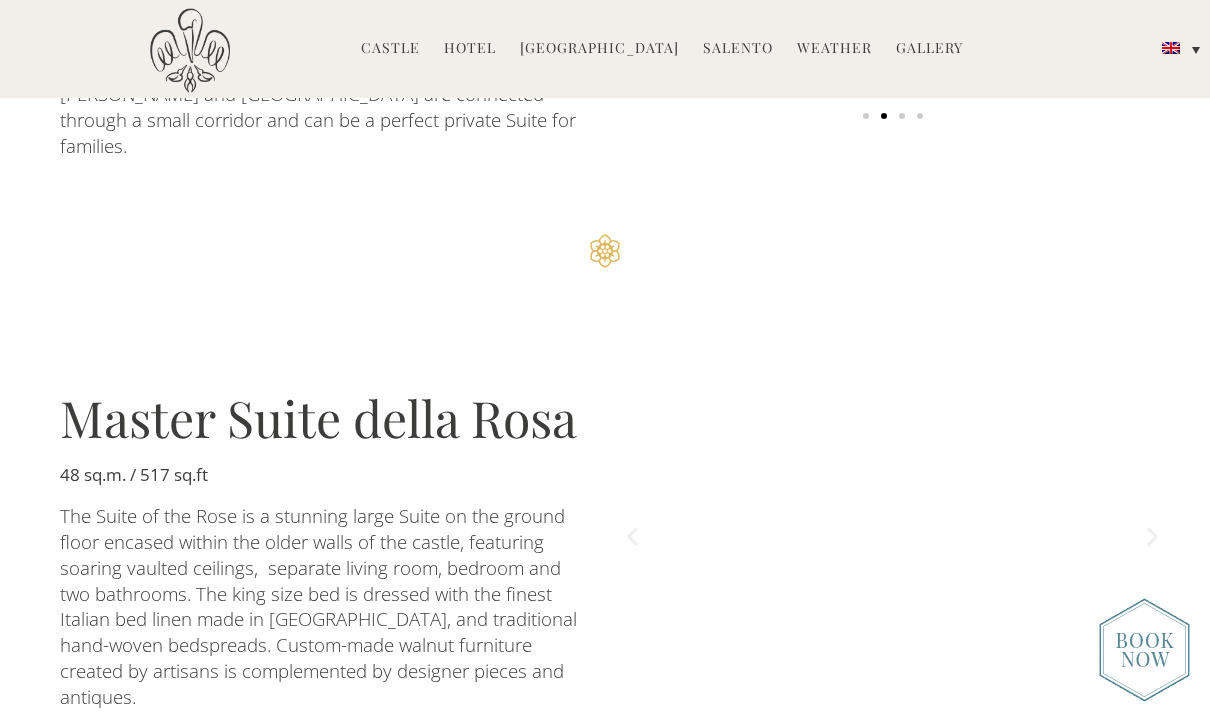 click on "Castle" at bounding box center (390, 49) 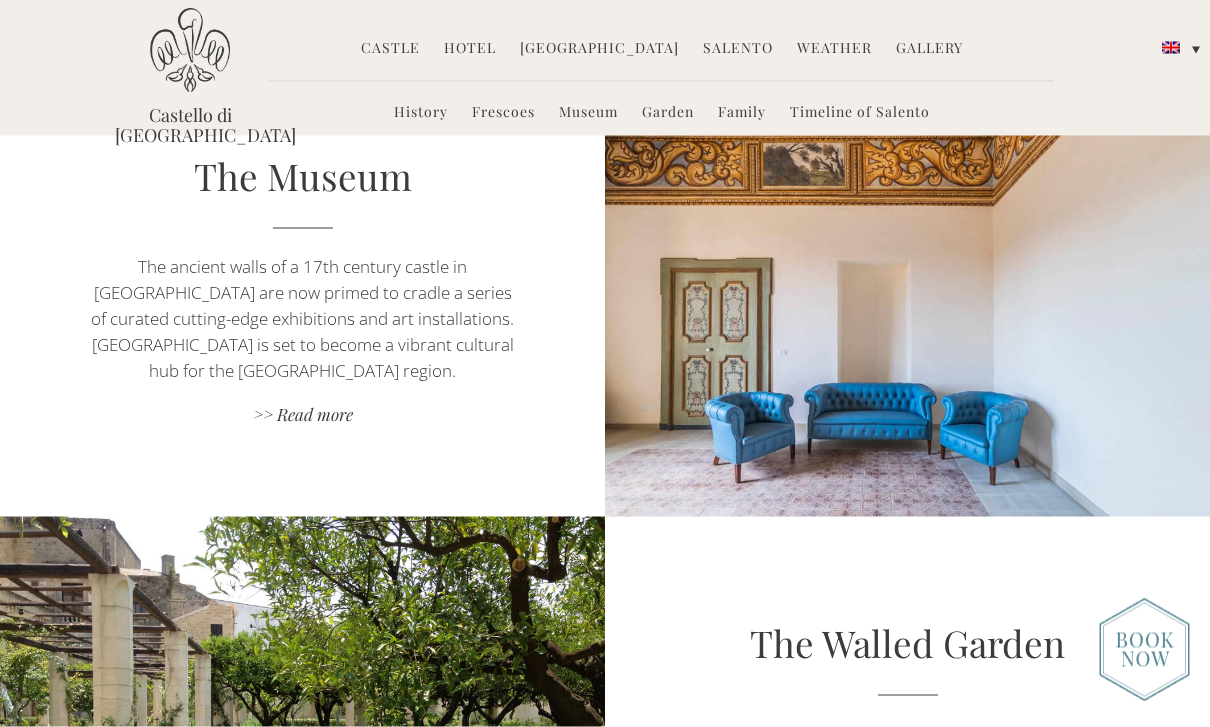 scroll, scrollTop: 2213, scrollLeft: 0, axis: vertical 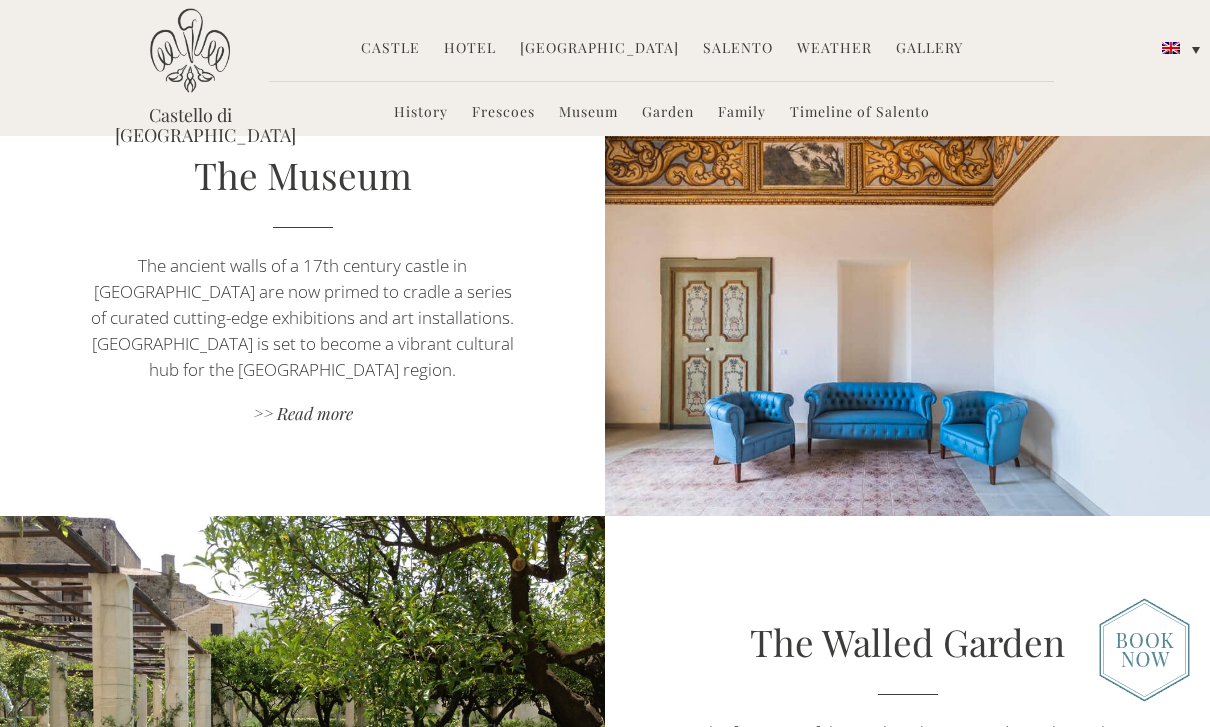 click on "Salento" at bounding box center [738, 49] 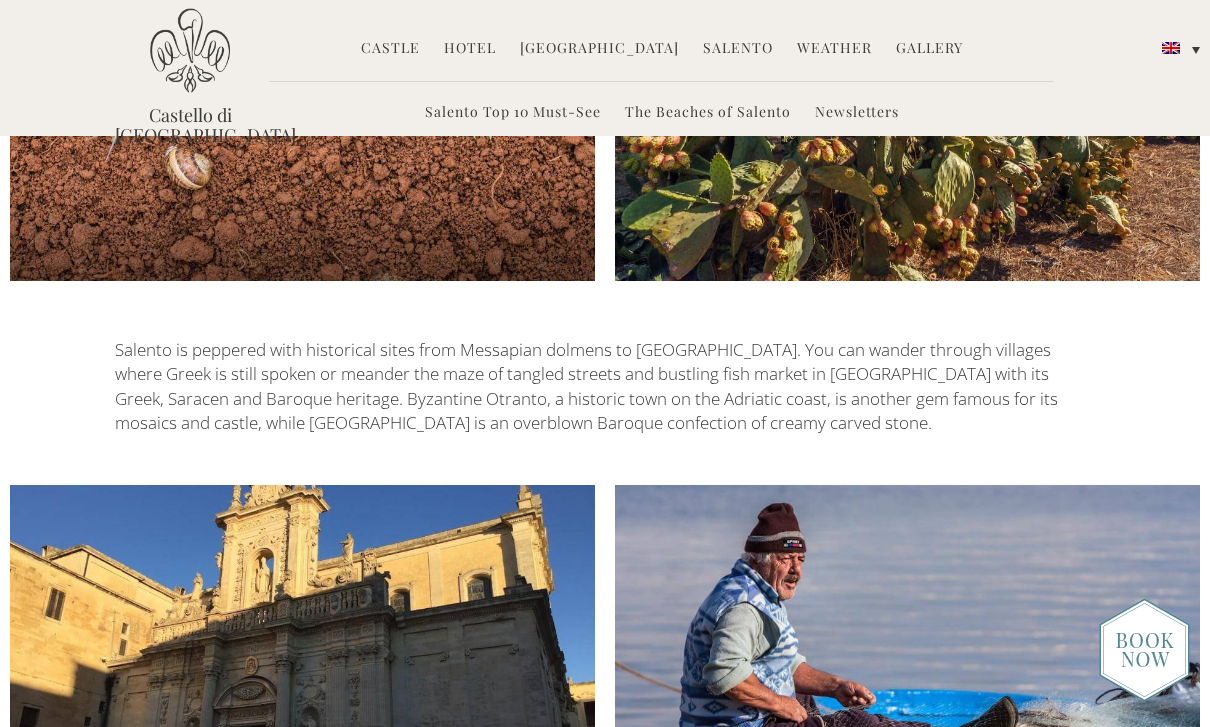 scroll, scrollTop: 3364, scrollLeft: 0, axis: vertical 